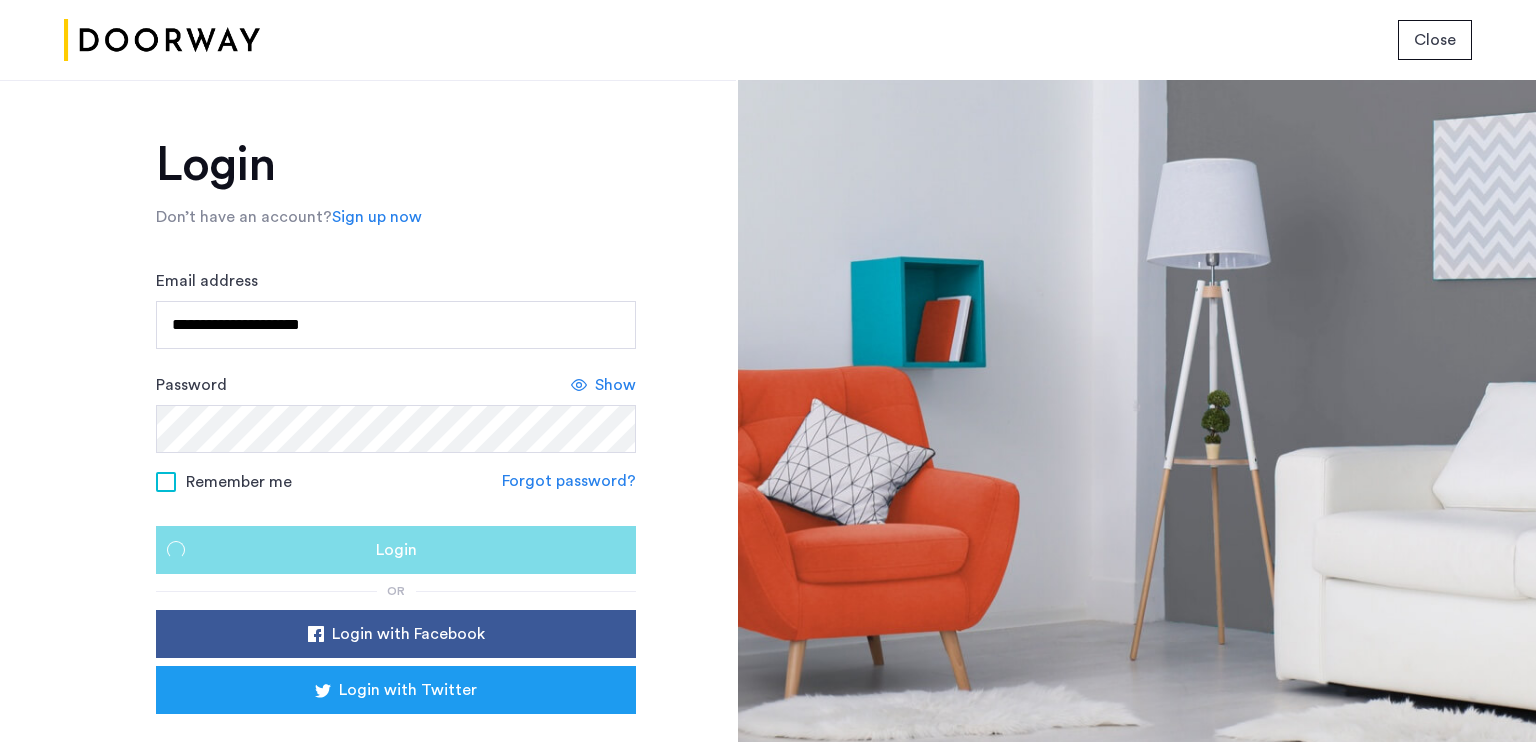 scroll, scrollTop: 0, scrollLeft: 0, axis: both 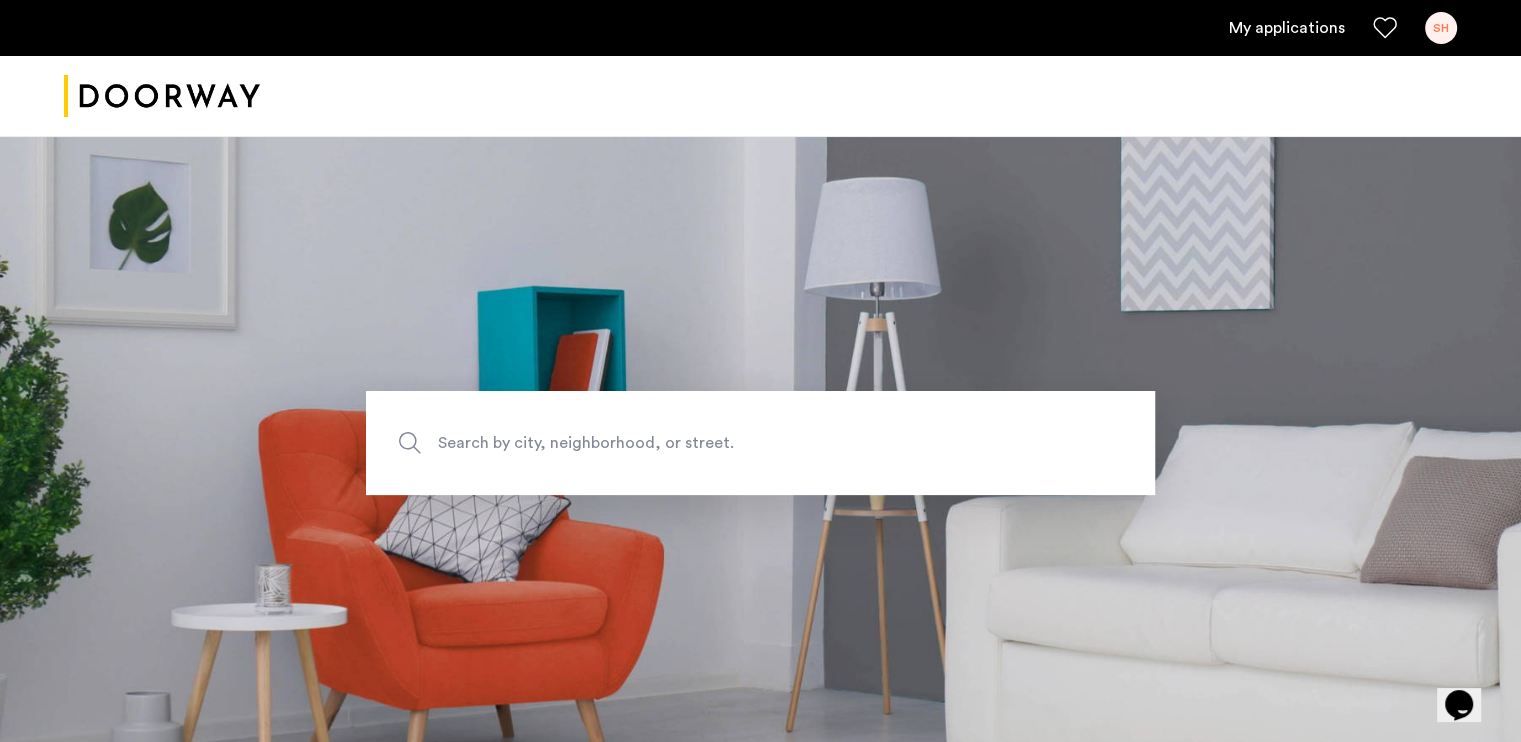 click on "My applications" at bounding box center (1287, 28) 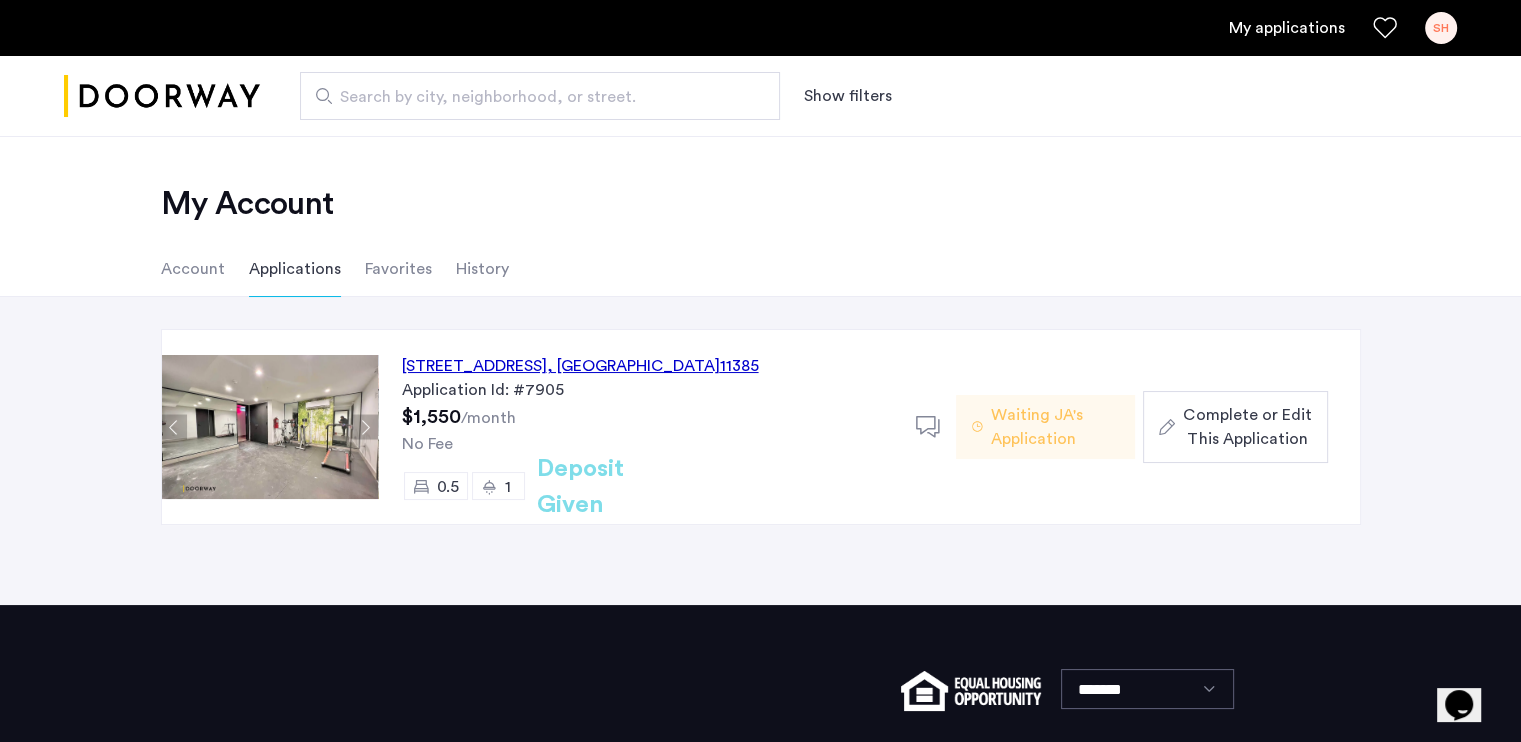 click on "[STREET_ADDRESS]" 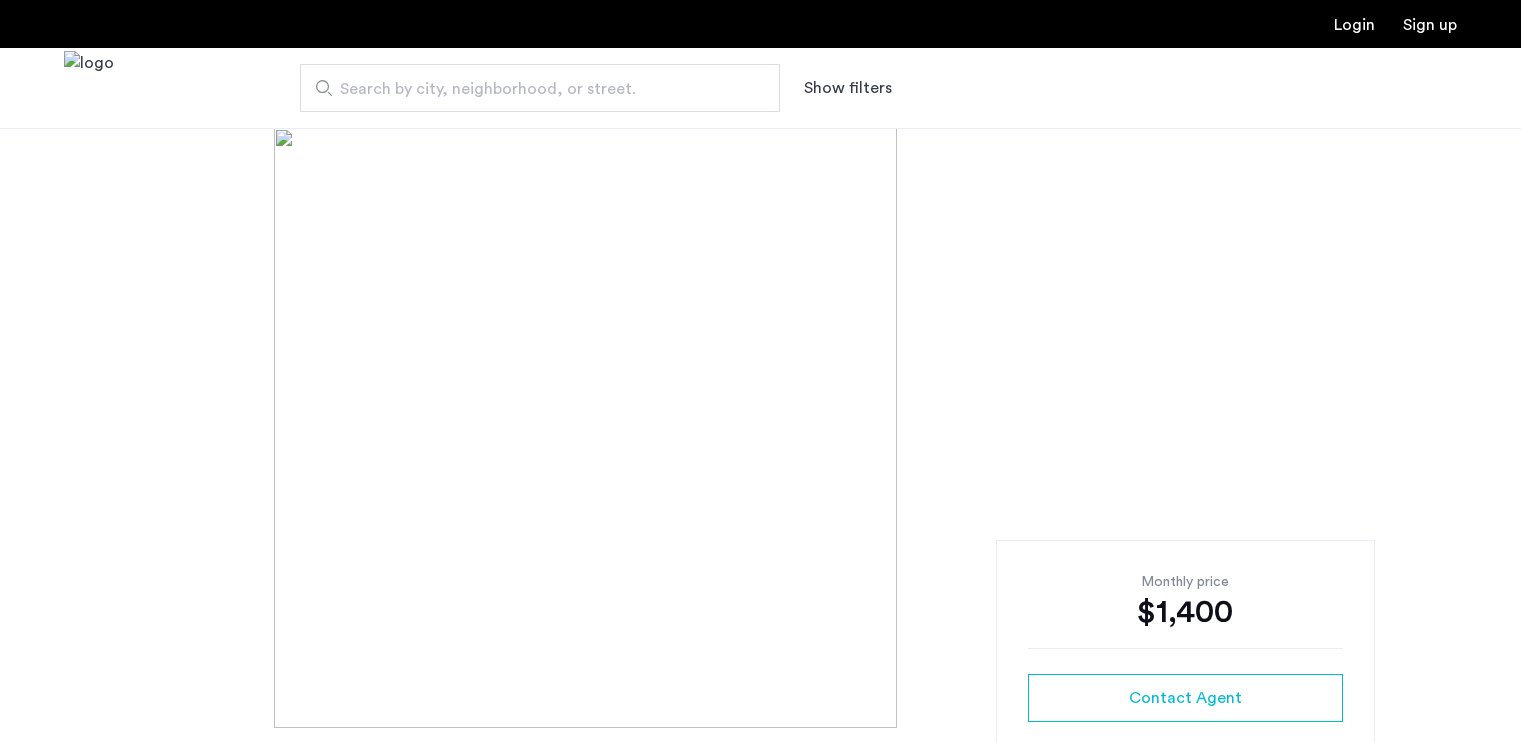 scroll, scrollTop: 0, scrollLeft: 0, axis: both 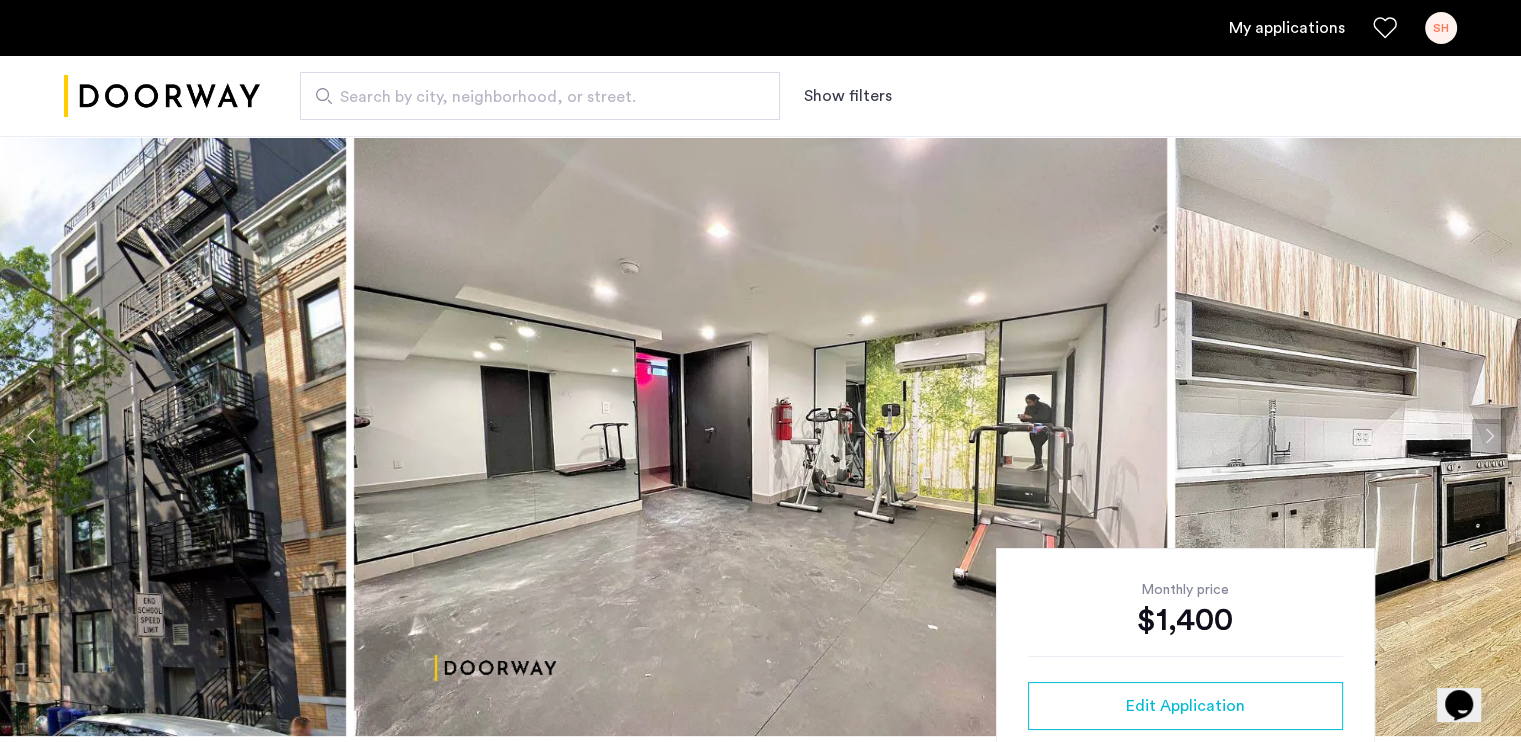 click on "SH" at bounding box center (1441, 28) 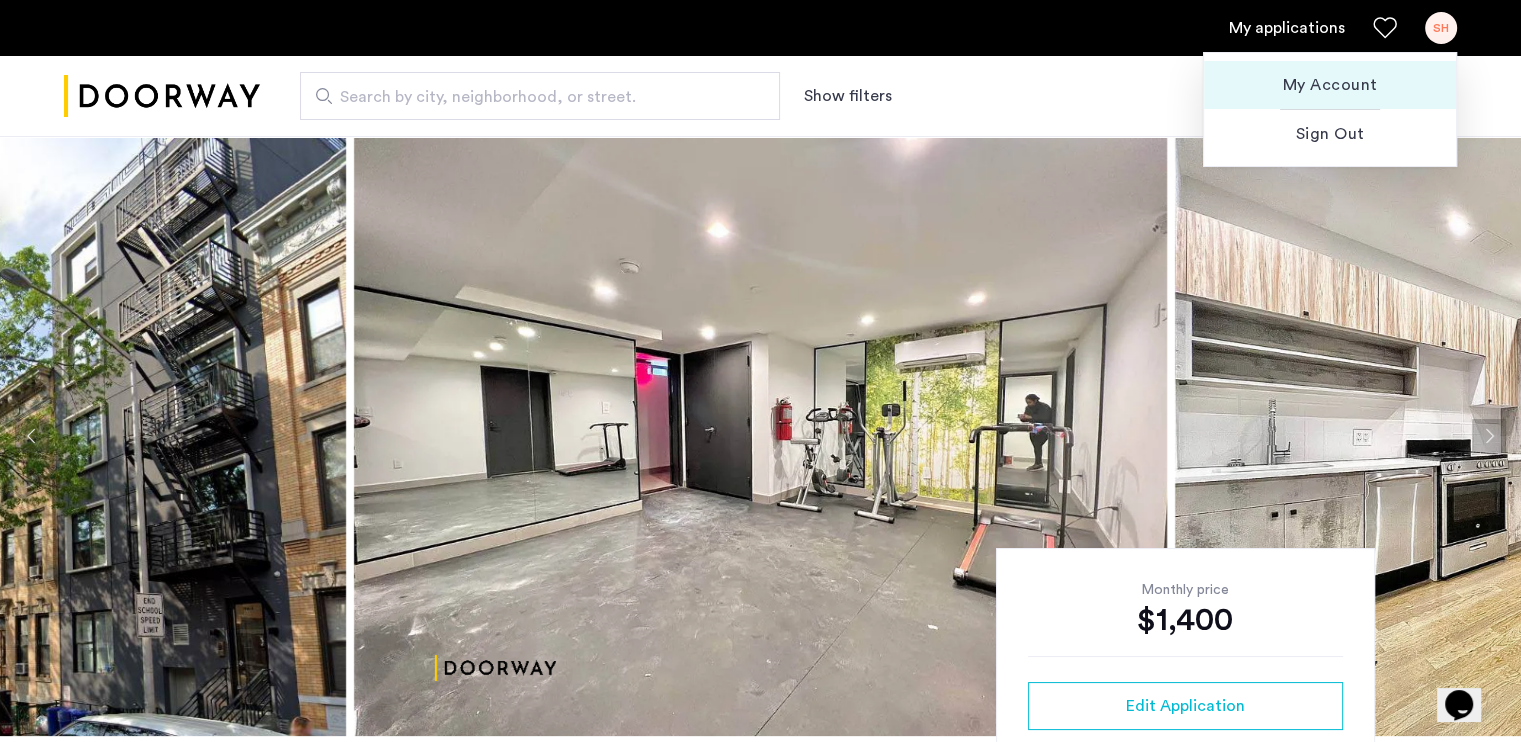 click on "My Account" at bounding box center [1330, 85] 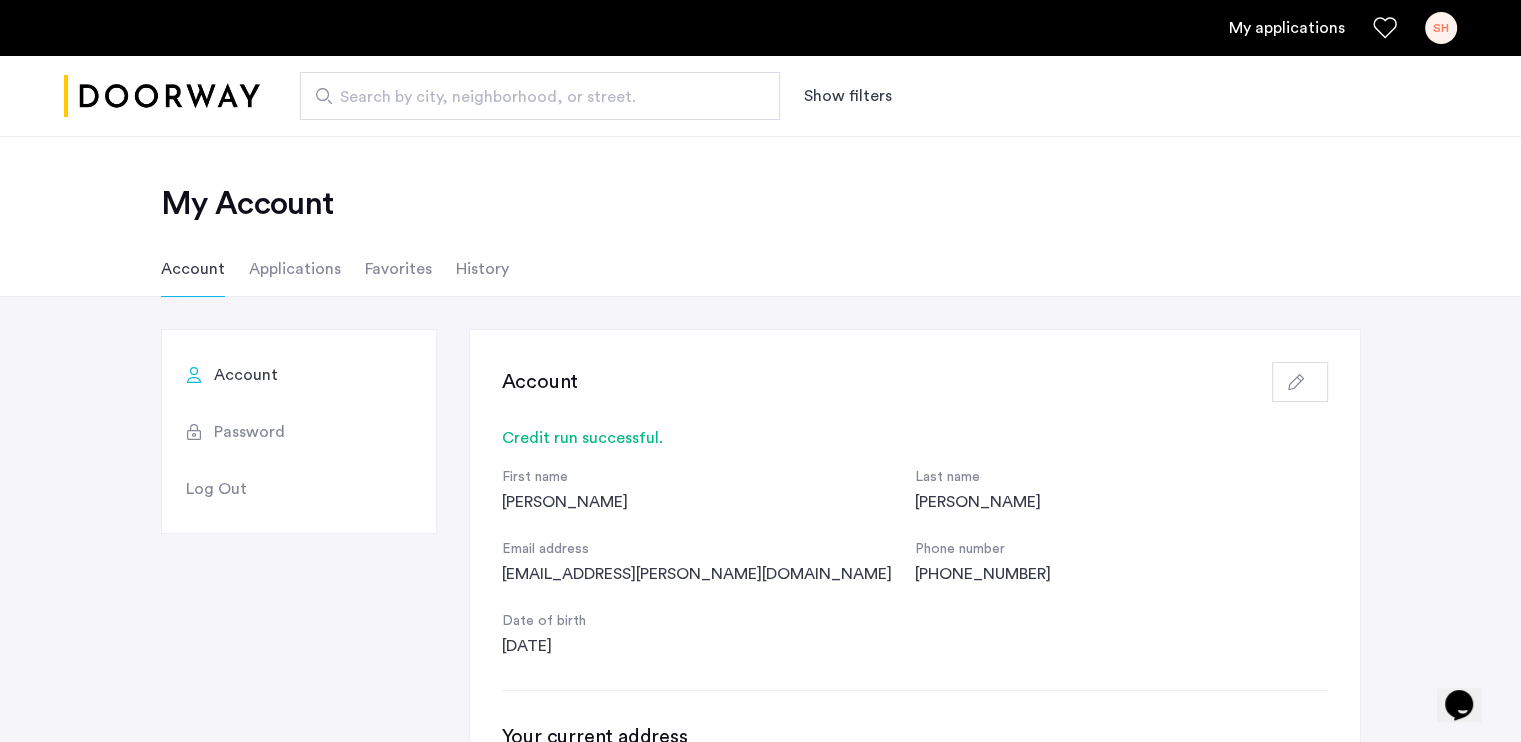 click on "My applications" at bounding box center [1287, 28] 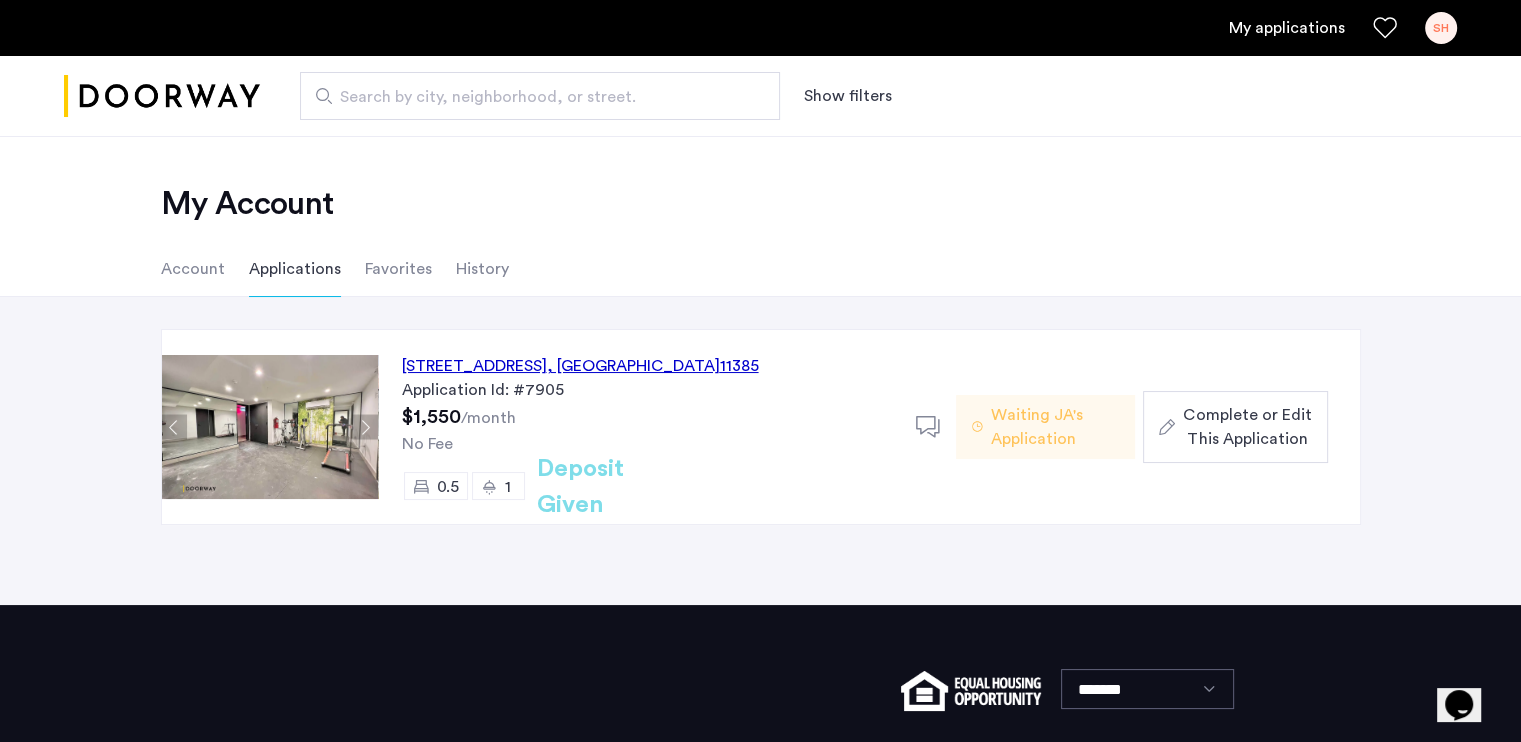 click on "Complete or Edit This Application" 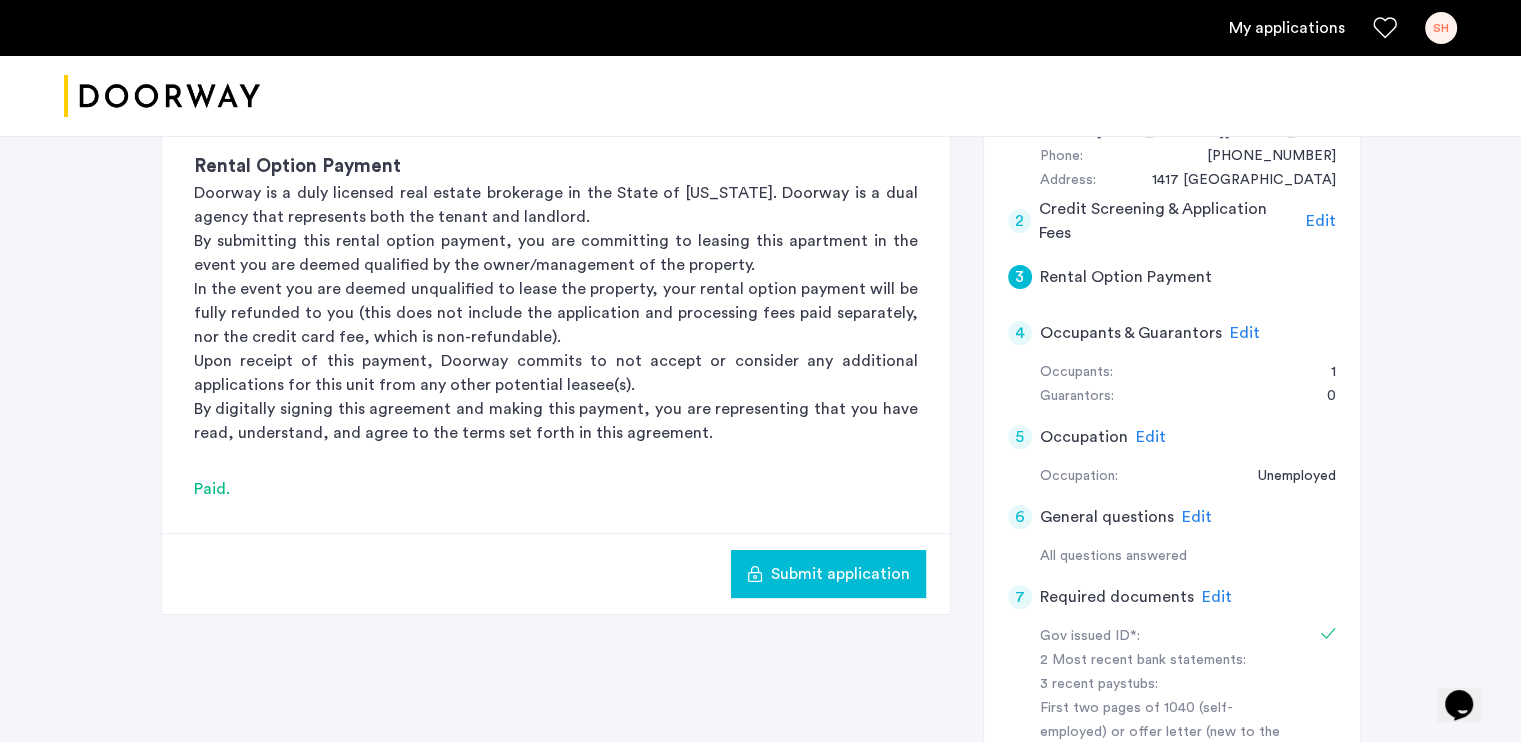 scroll, scrollTop: 434, scrollLeft: 0, axis: vertical 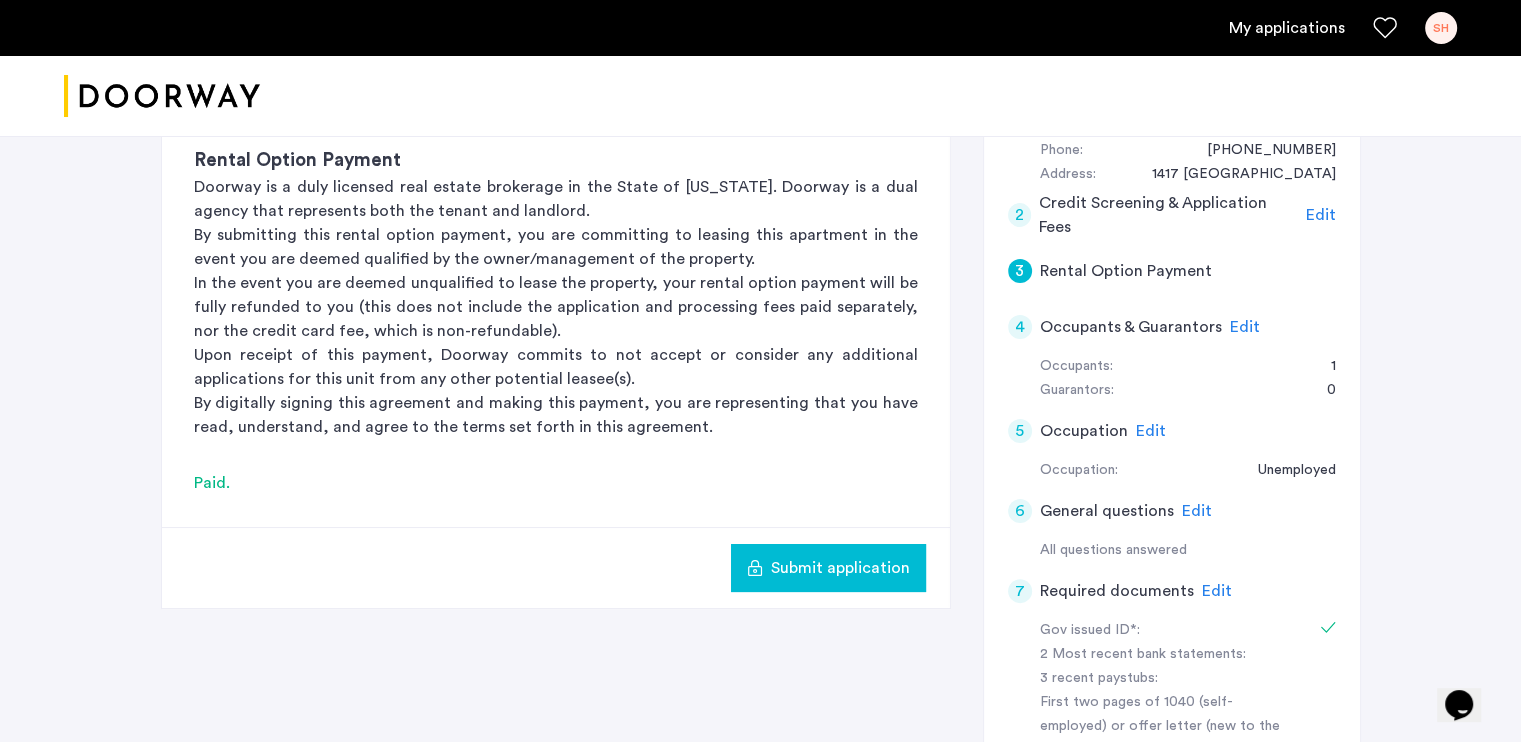 click on "Edit" 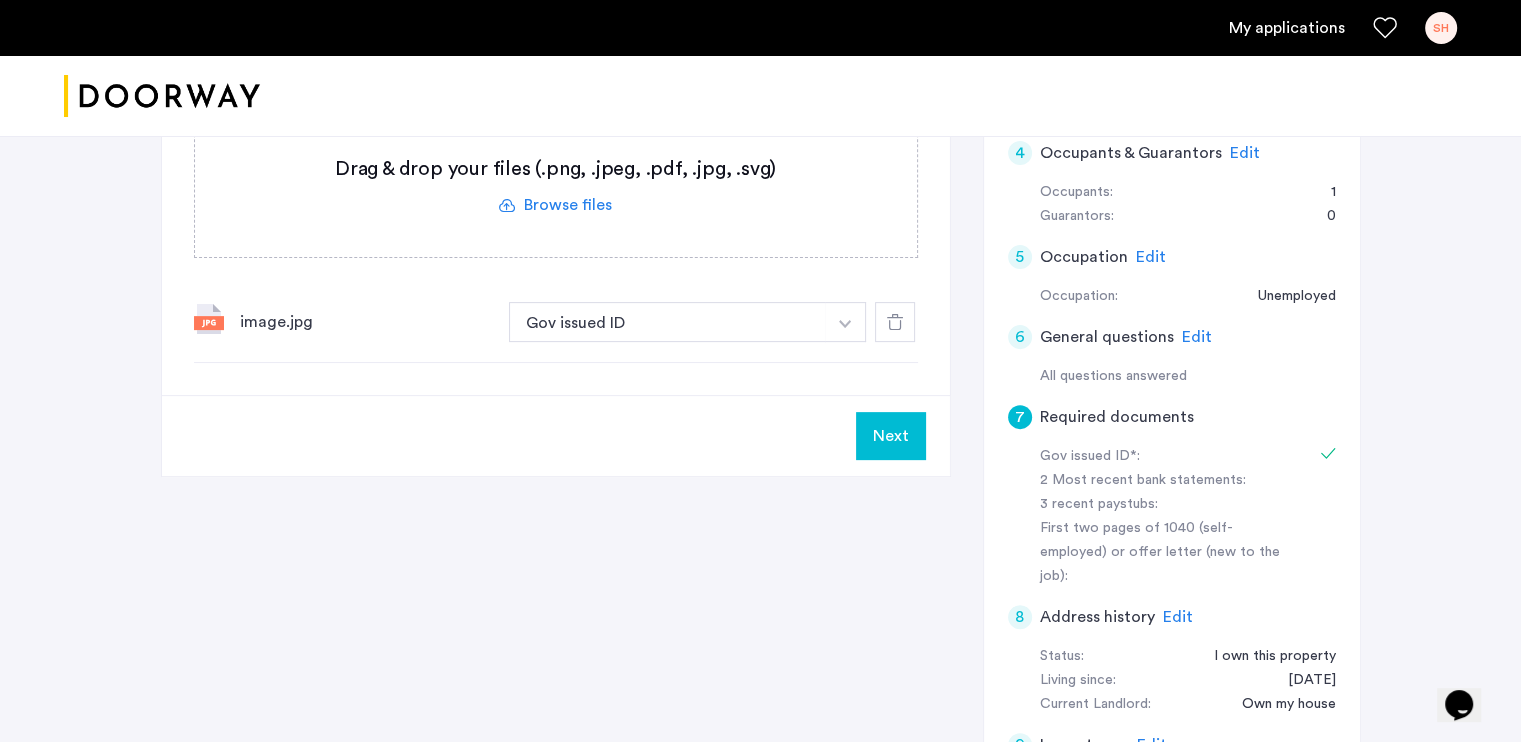 scroll, scrollTop: 610, scrollLeft: 0, axis: vertical 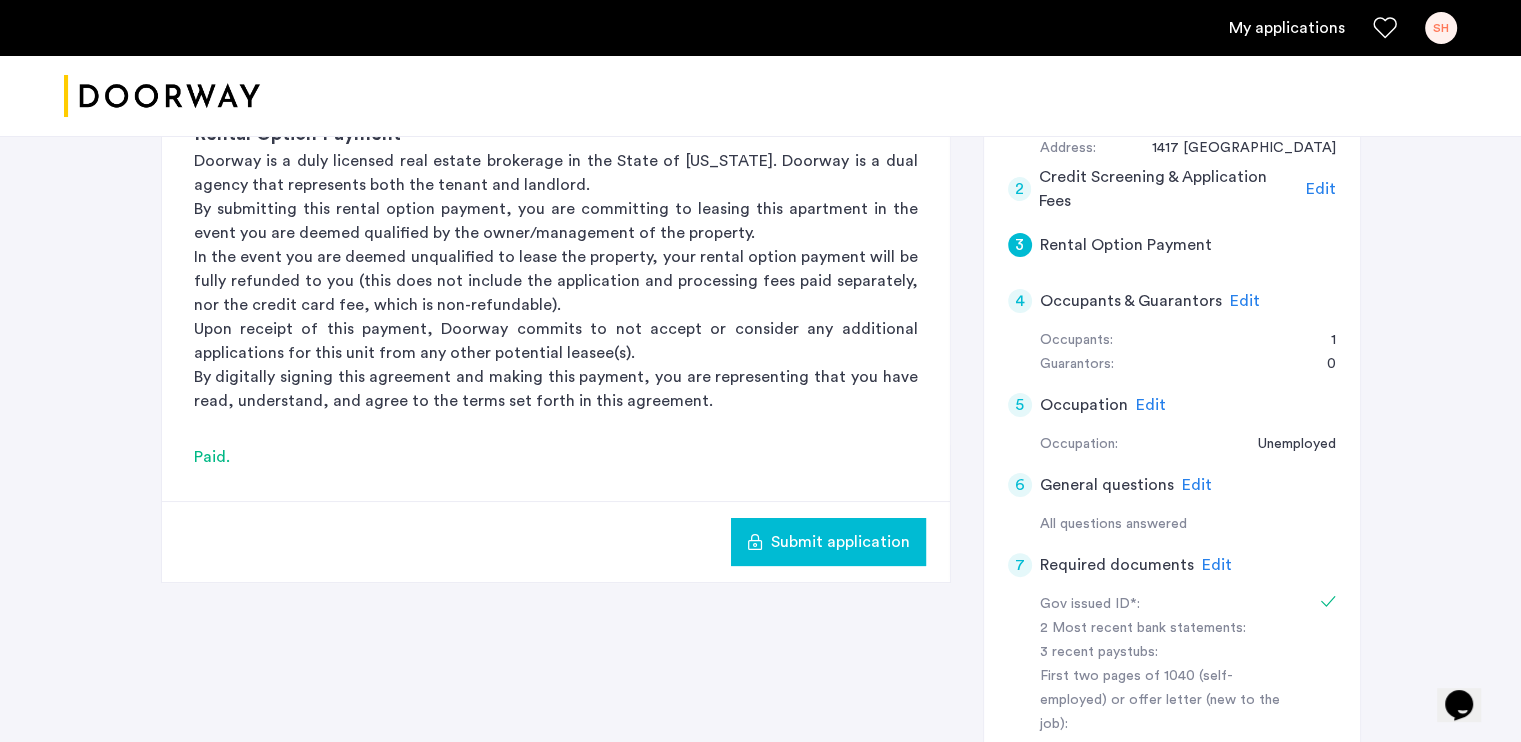 click on "Edit" 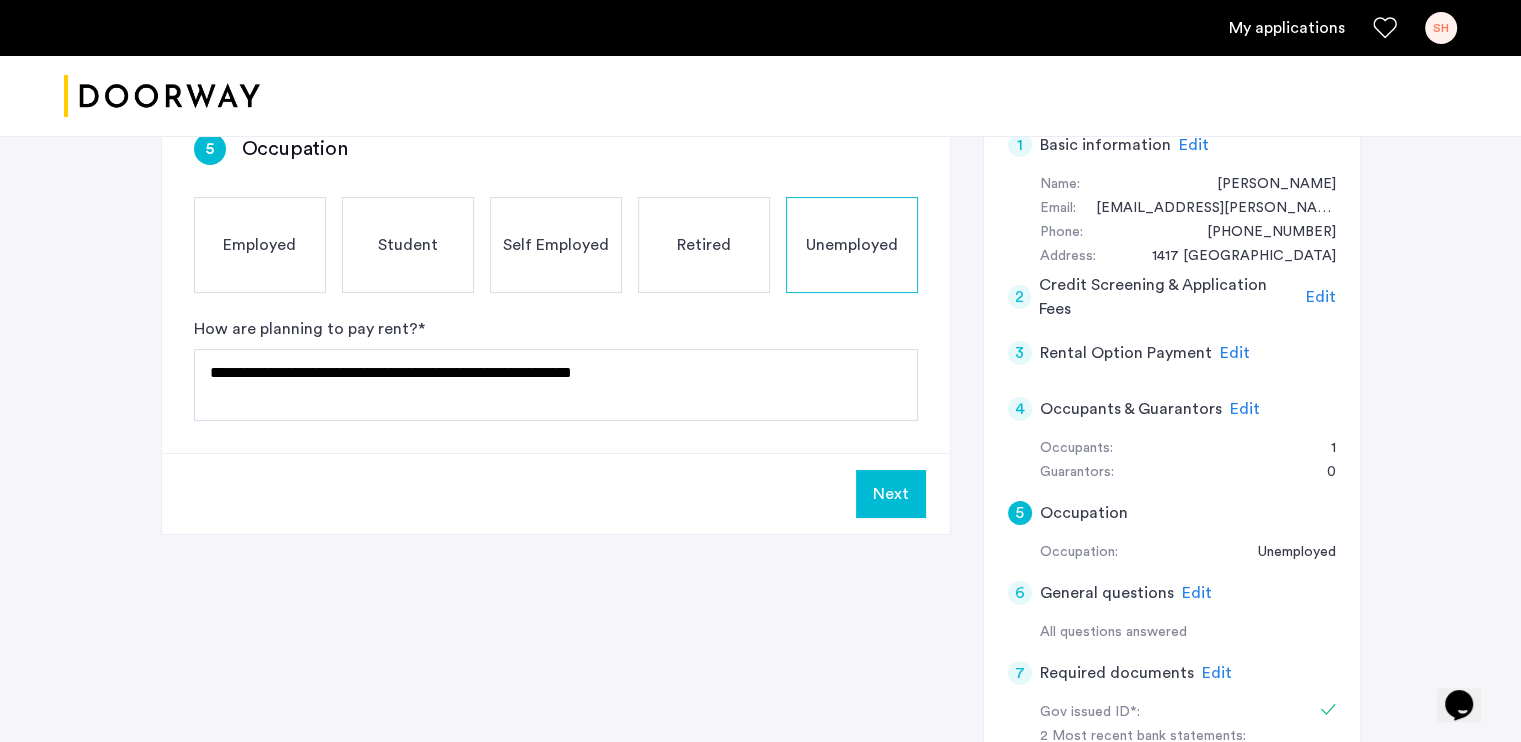 scroll, scrollTop: 352, scrollLeft: 0, axis: vertical 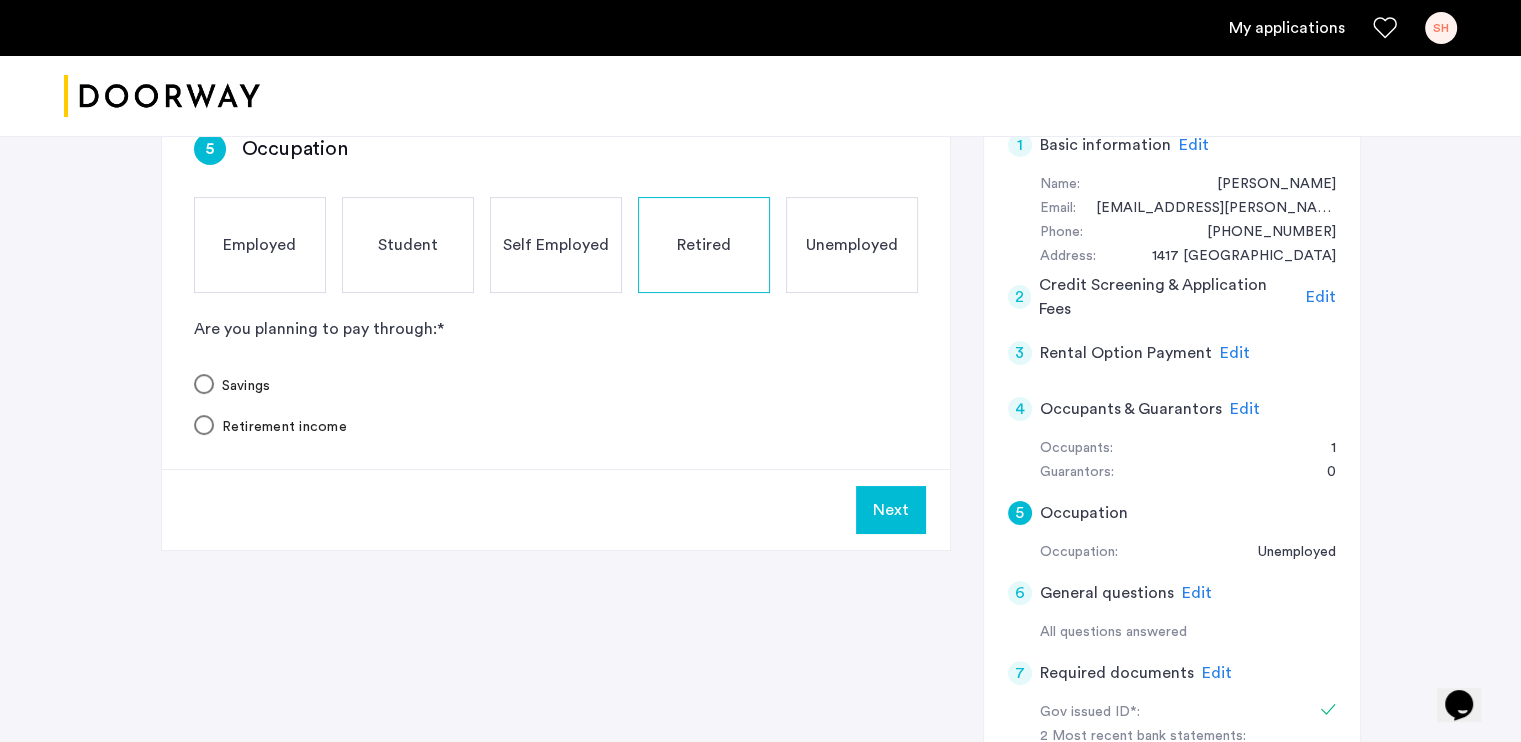 click on "Unemployed" 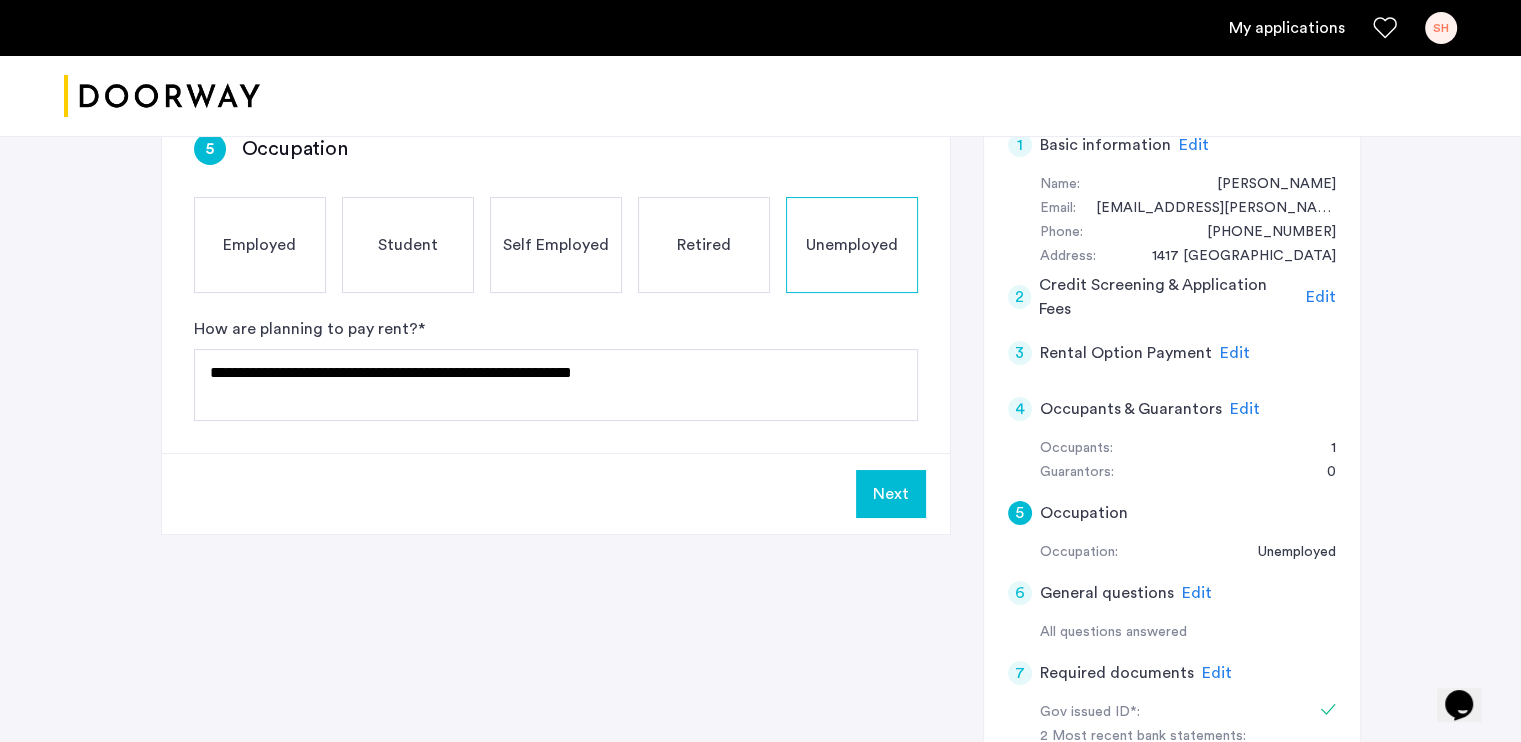 click on "Self Employed" 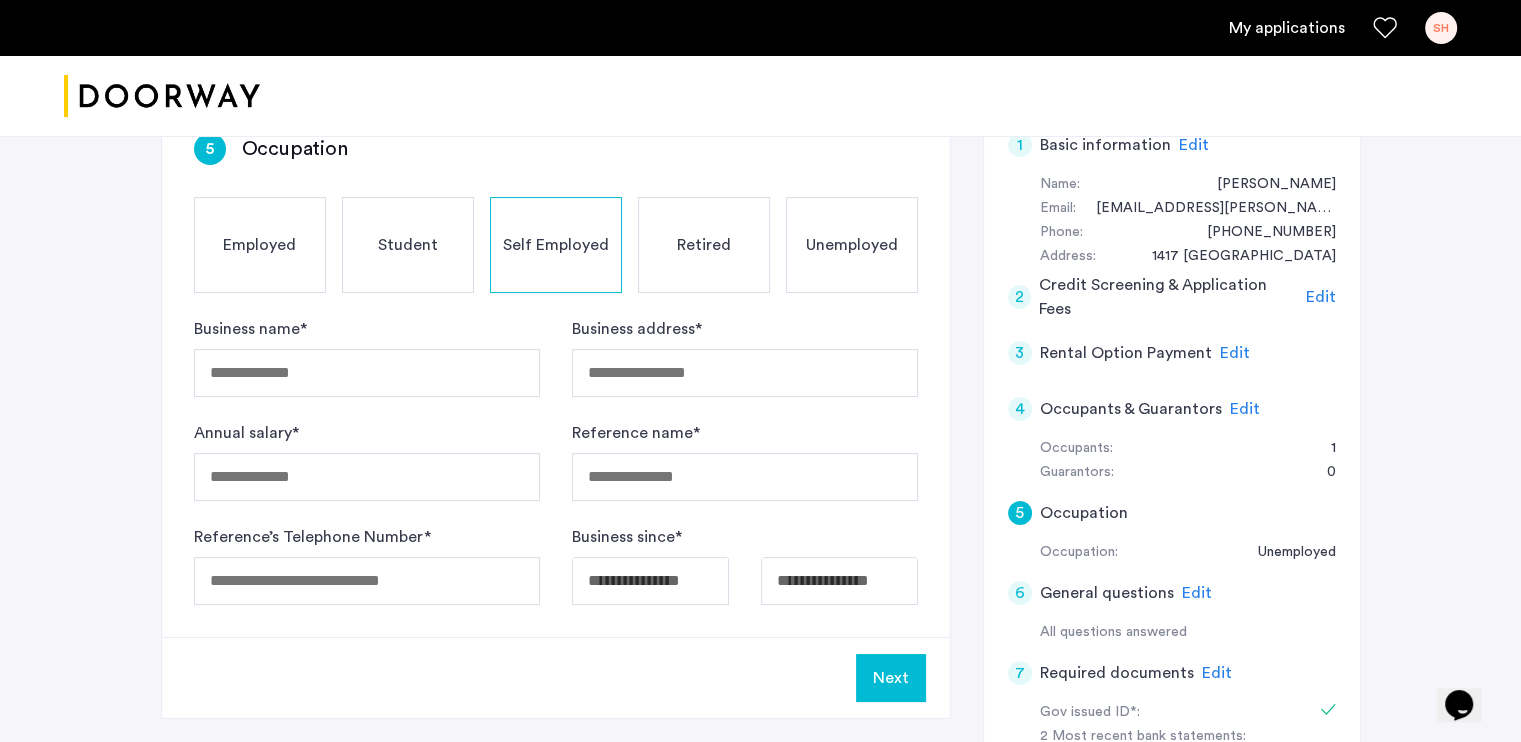 click on "Unemployed" 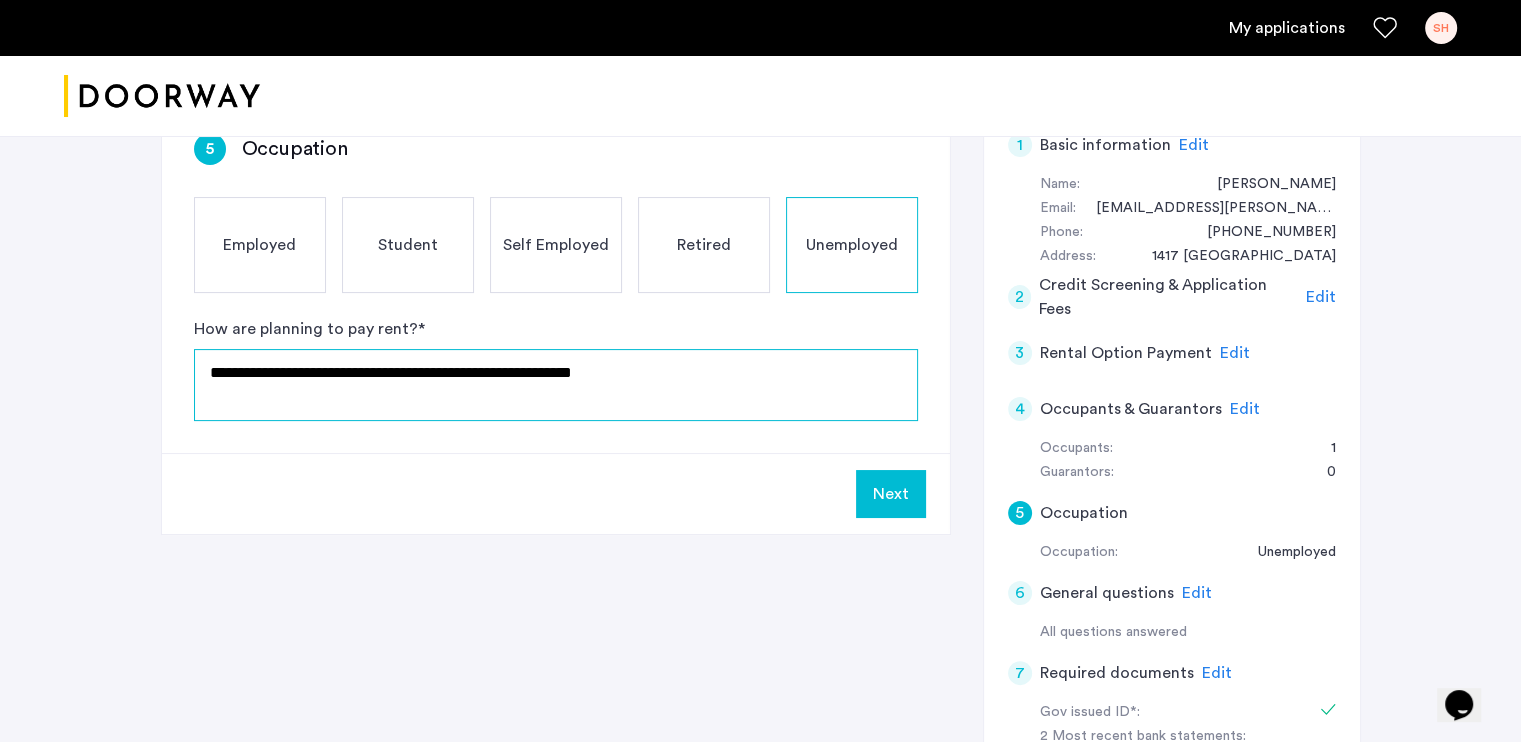 click on "**********" 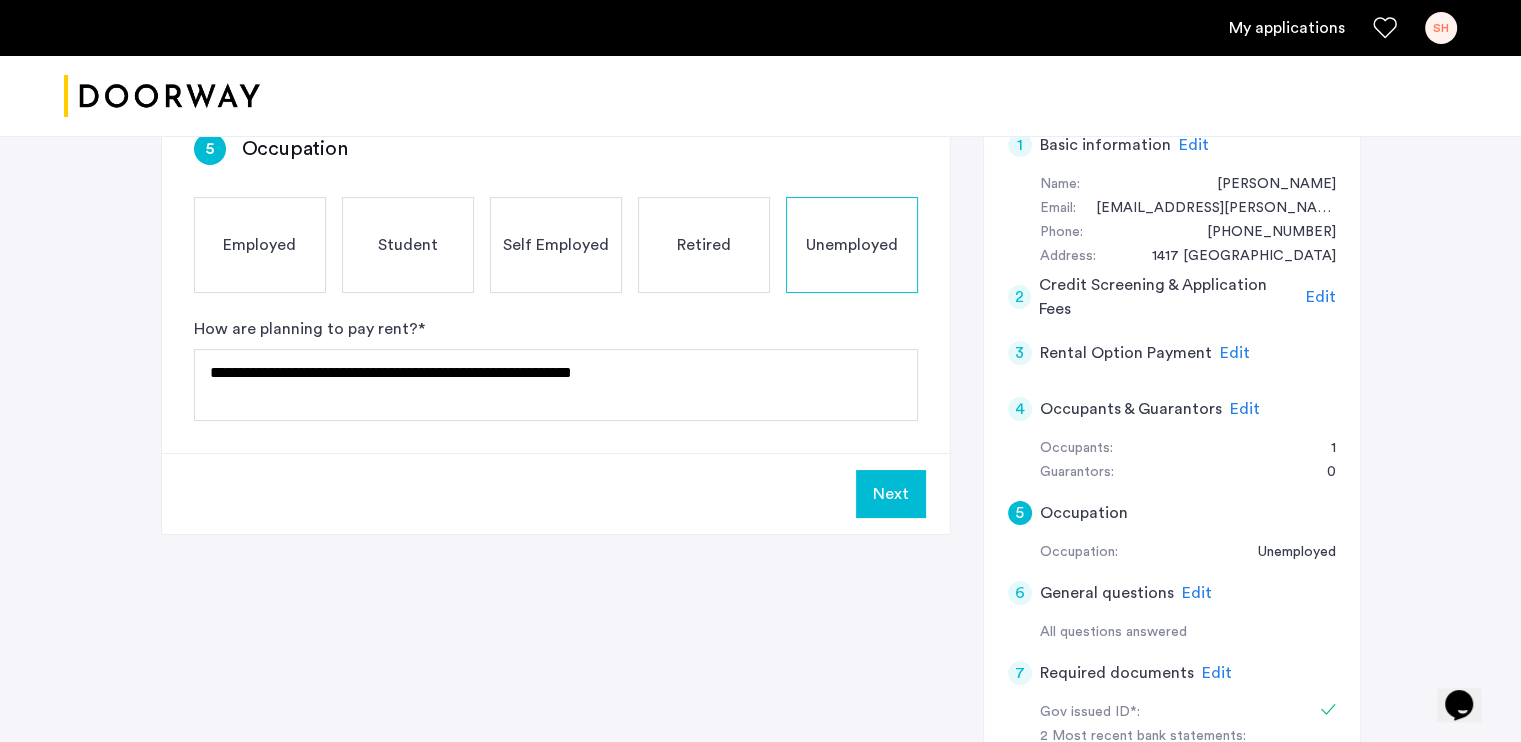 click on "Retired" 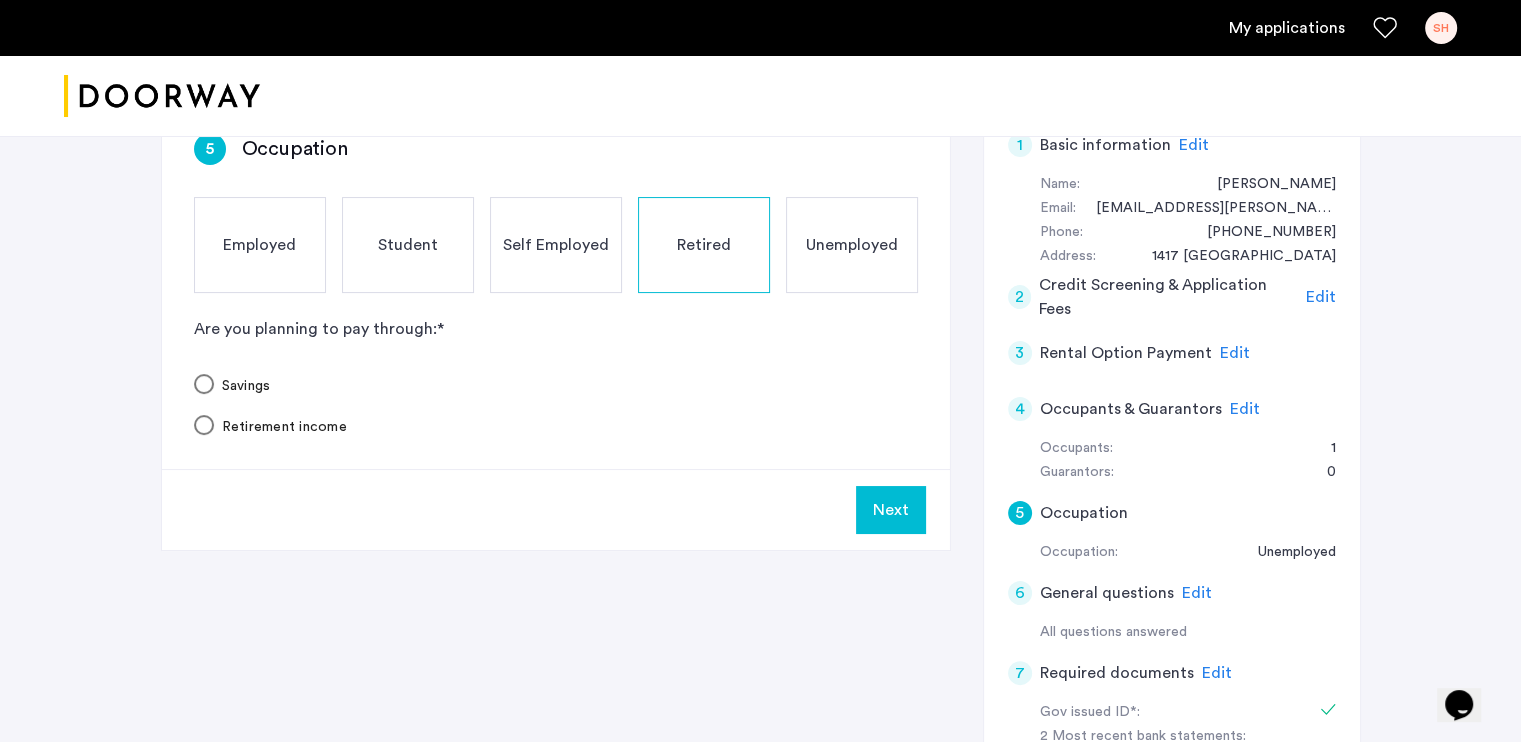 click on "Unemployed" 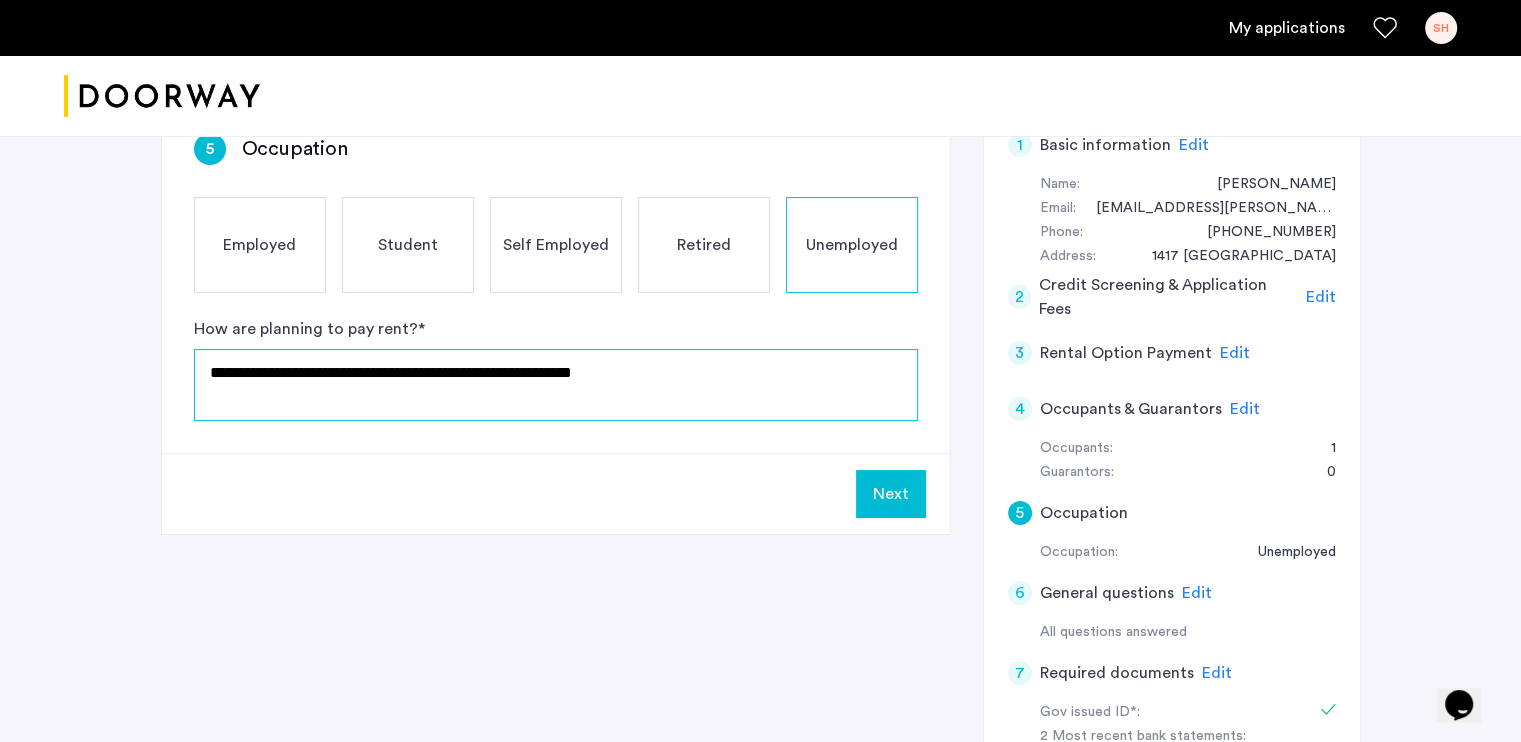click on "**********" 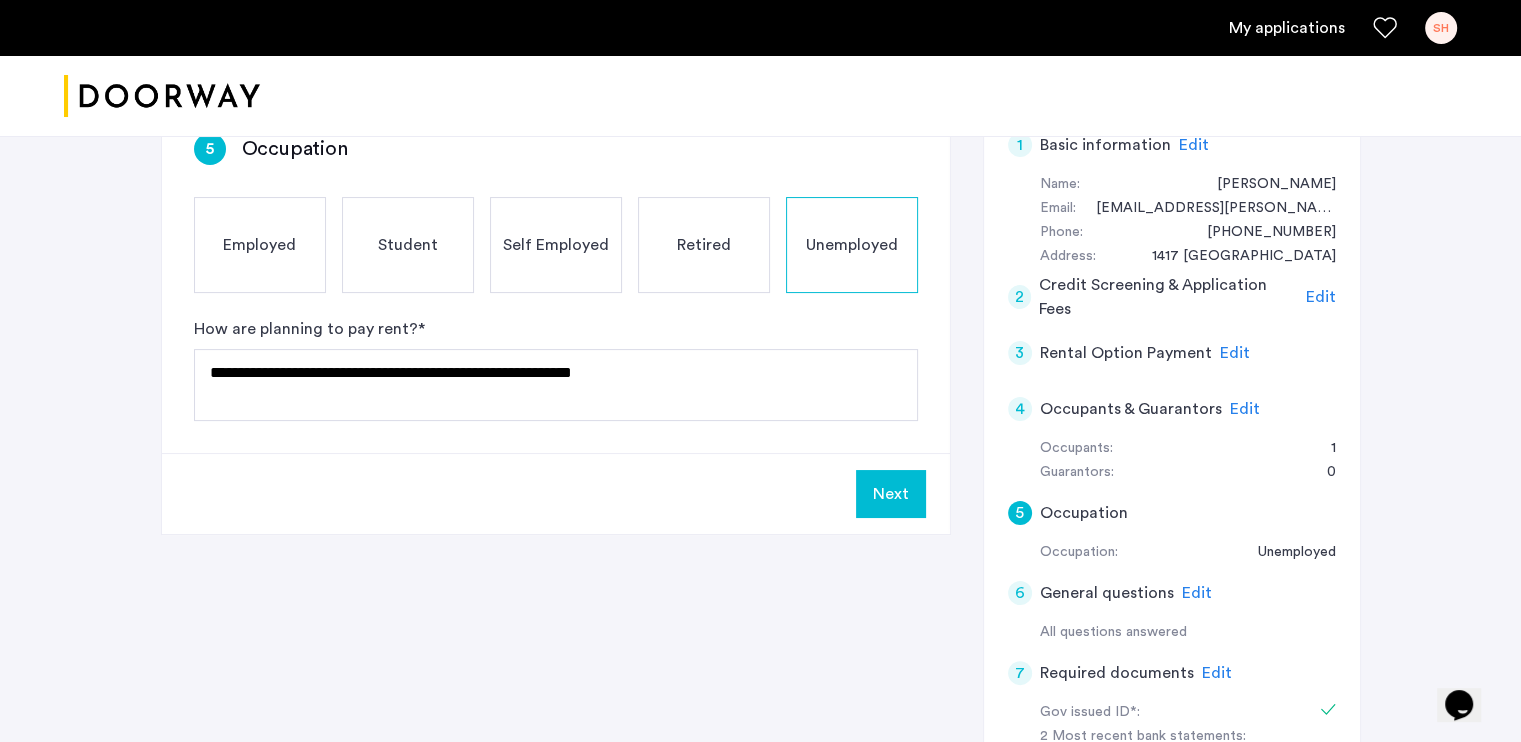 click on "Retired" 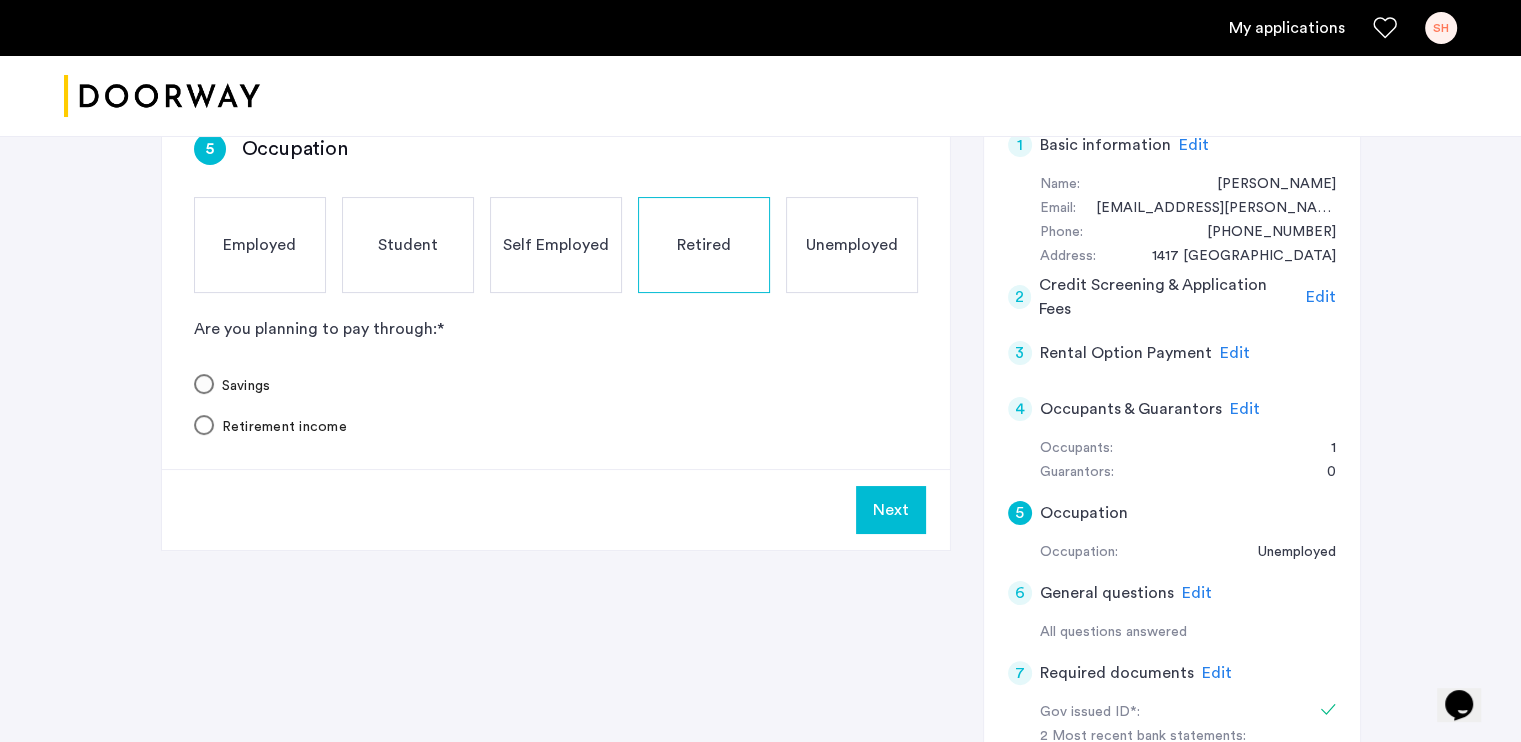 click on "Savings" at bounding box center [242, 386] 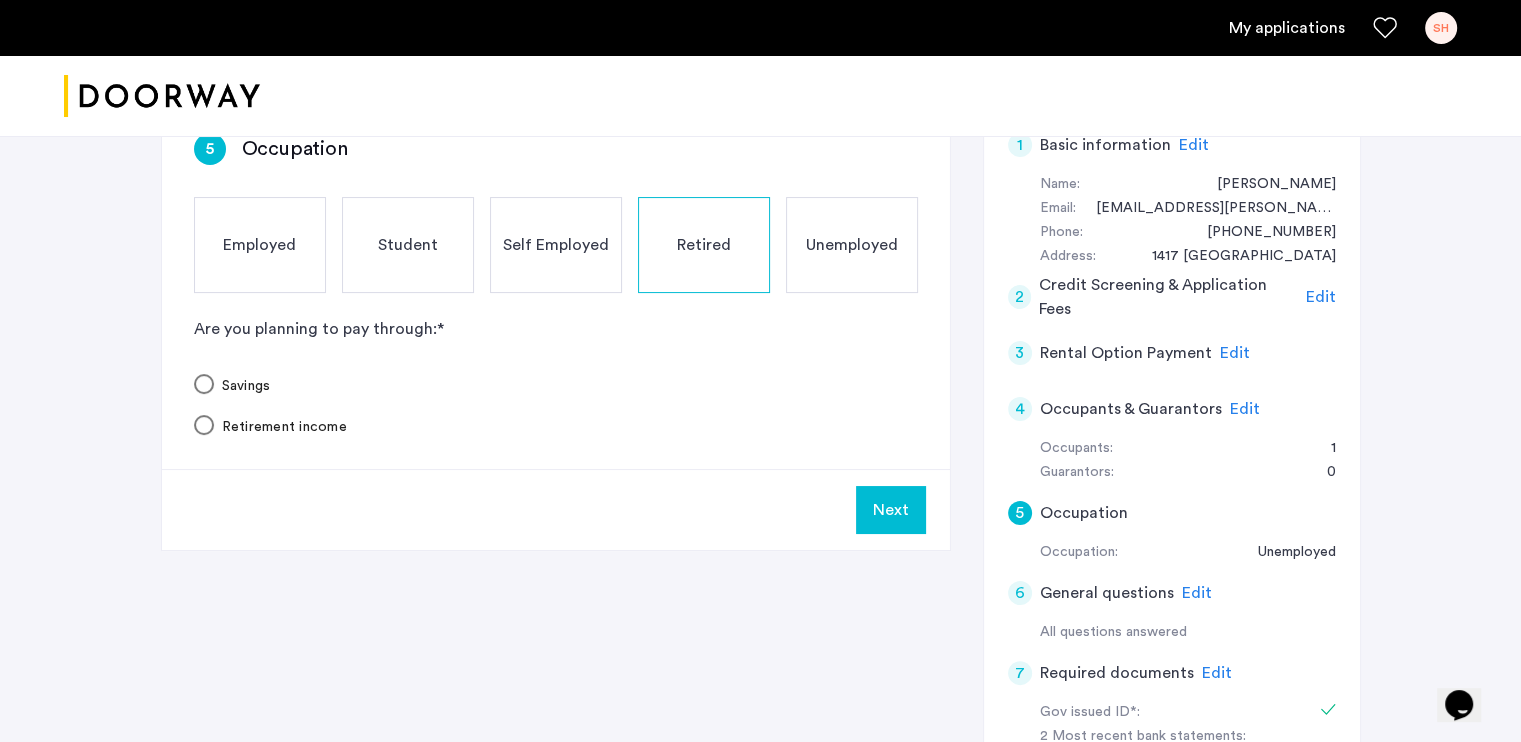 click on "Retirement income" at bounding box center [280, 427] 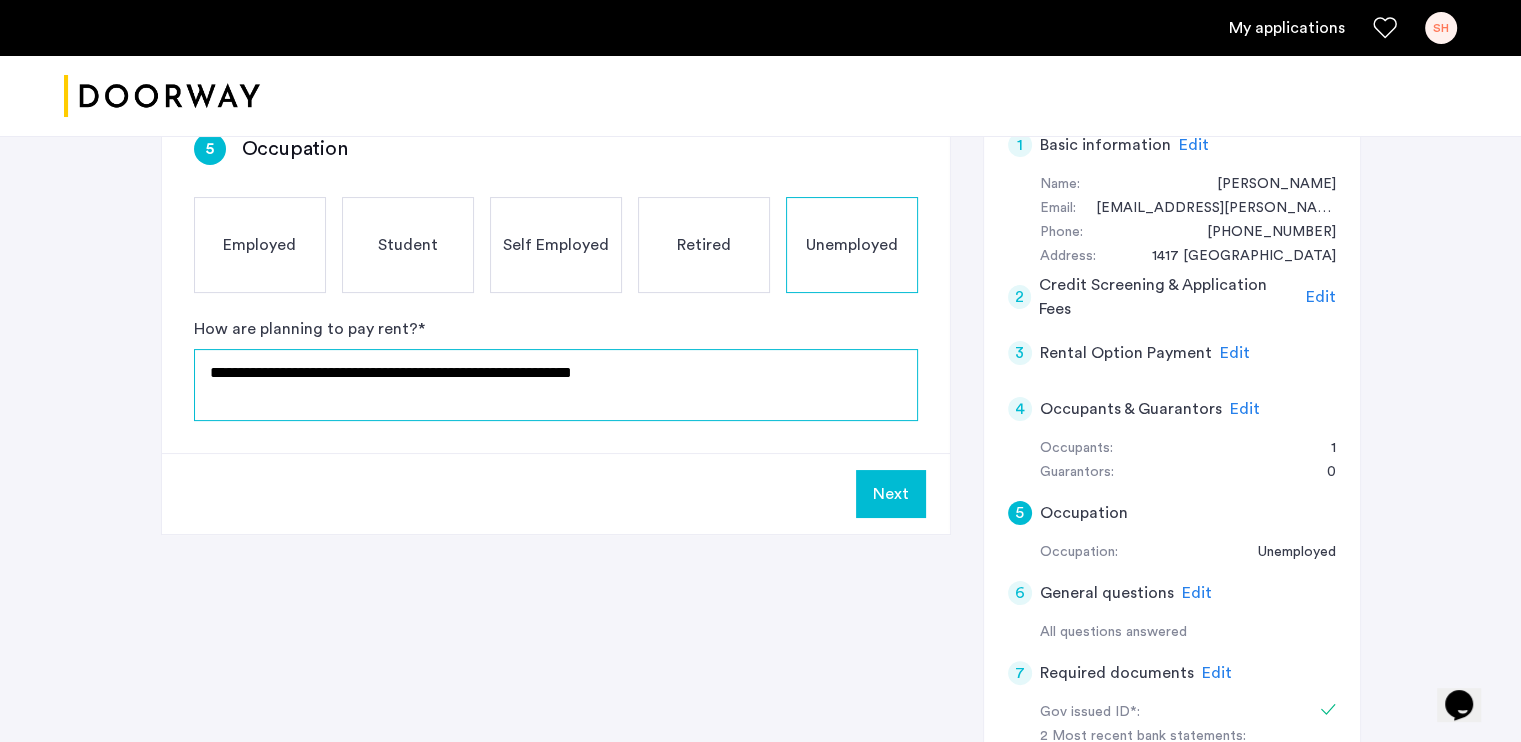 click on "**********" 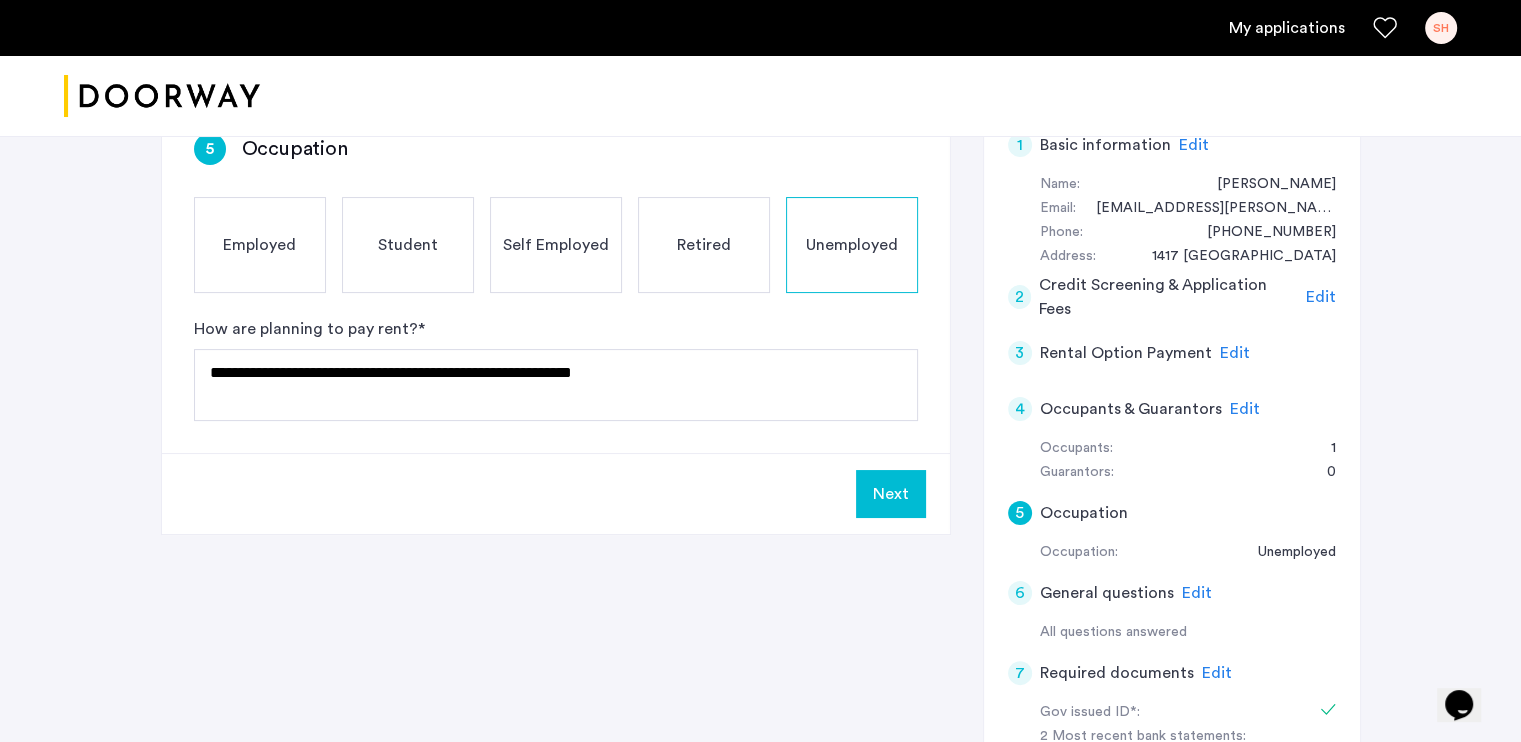 click on "Retired" 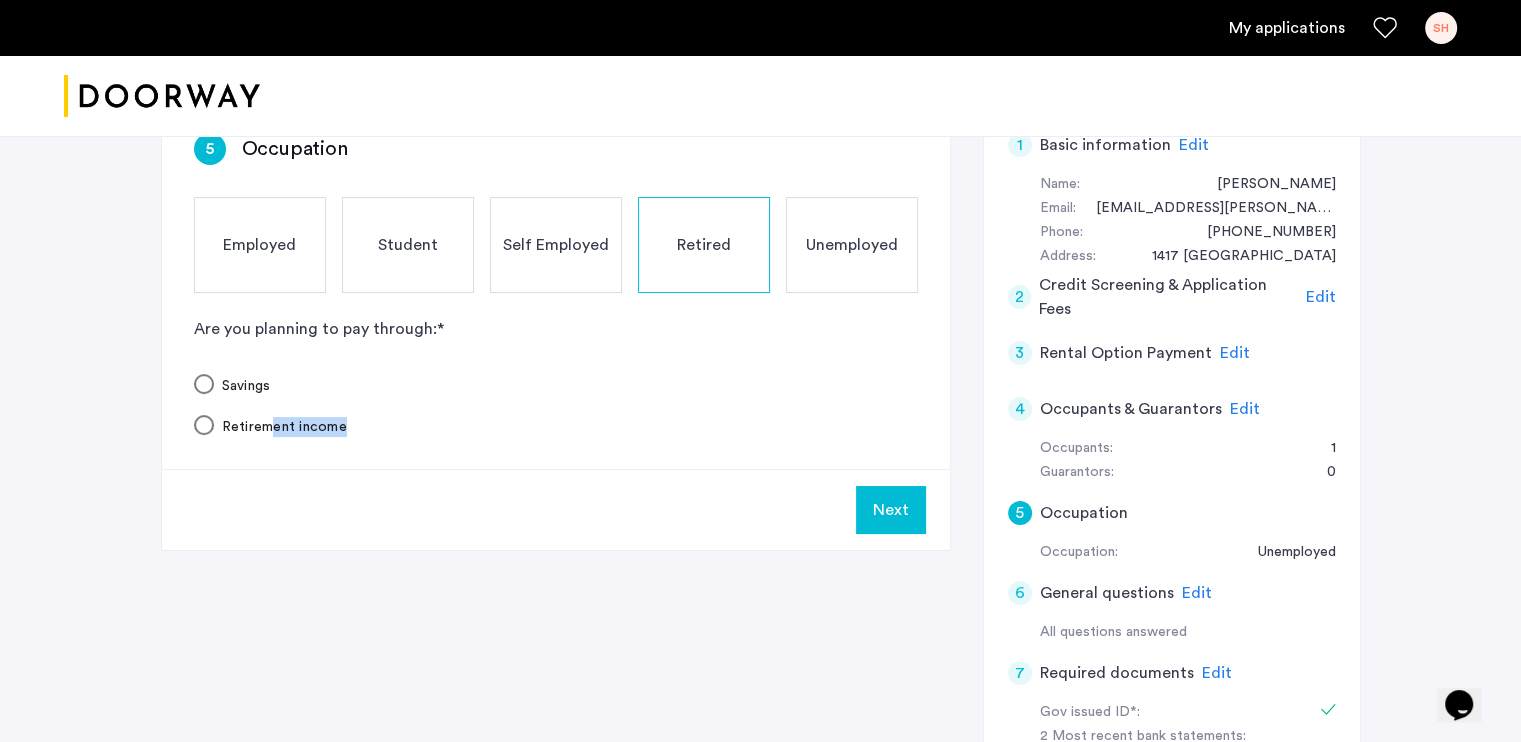 drag, startPoint x: 268, startPoint y: 442, endPoint x: 265, endPoint y: 427, distance: 15.297058 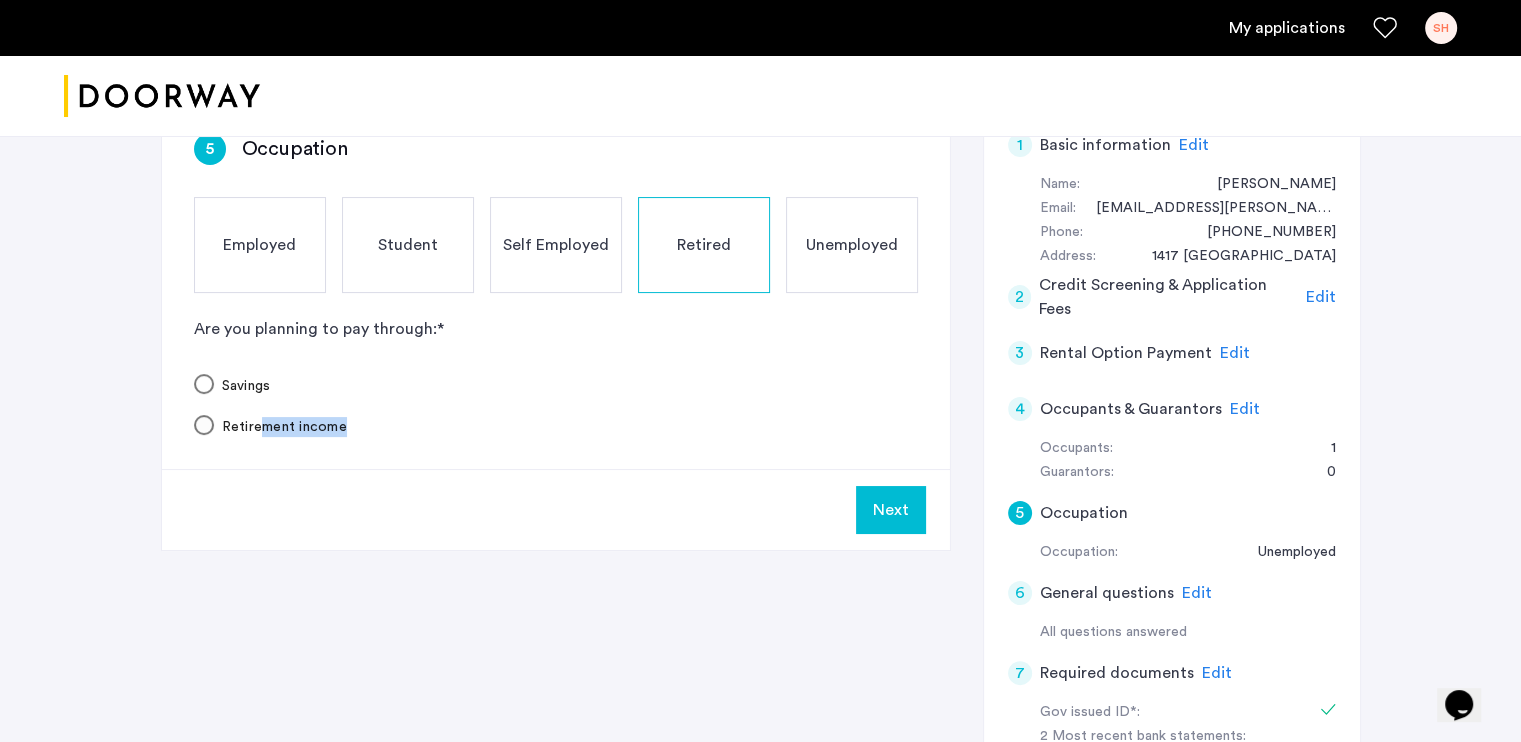 click on "Retirement income" at bounding box center (280, 427) 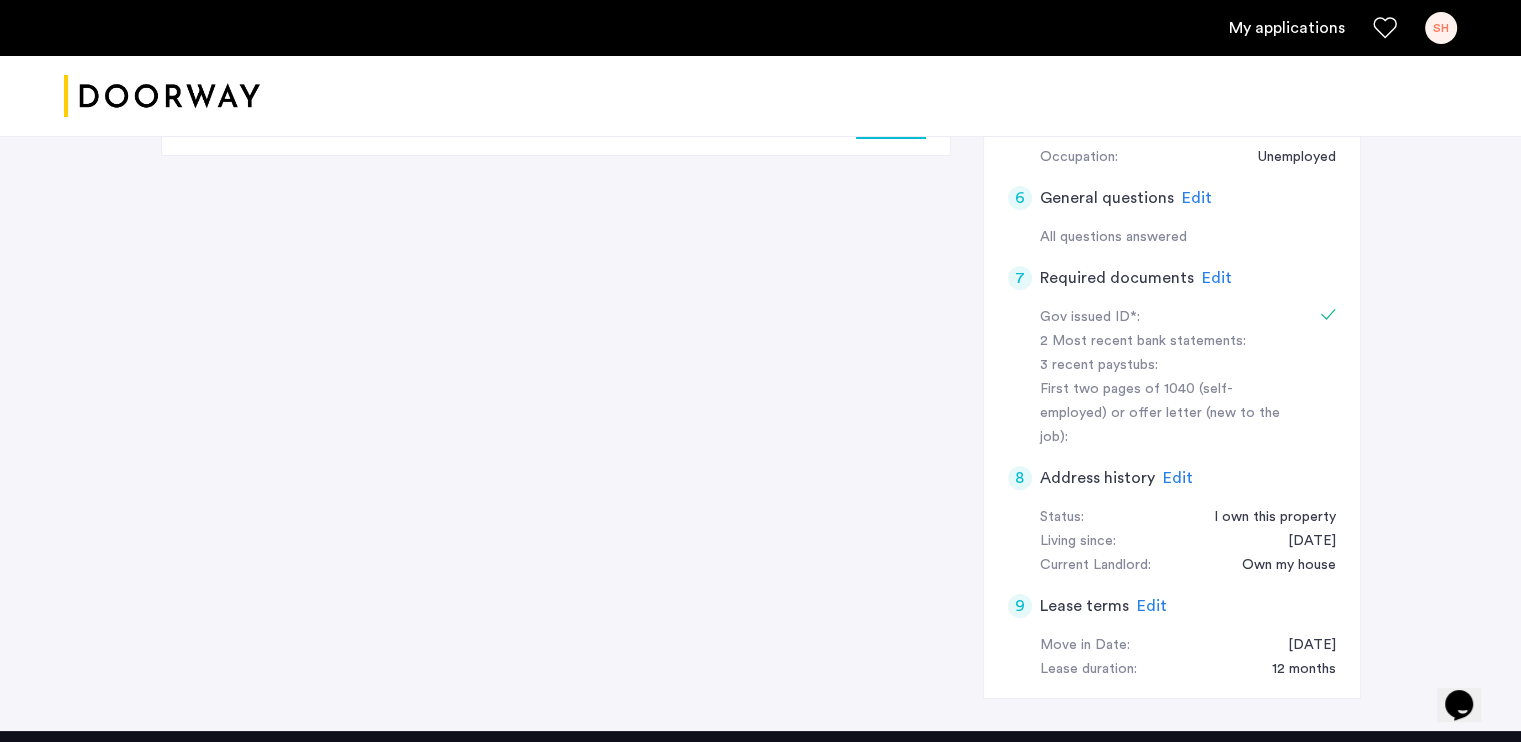 scroll, scrollTop: 748, scrollLeft: 0, axis: vertical 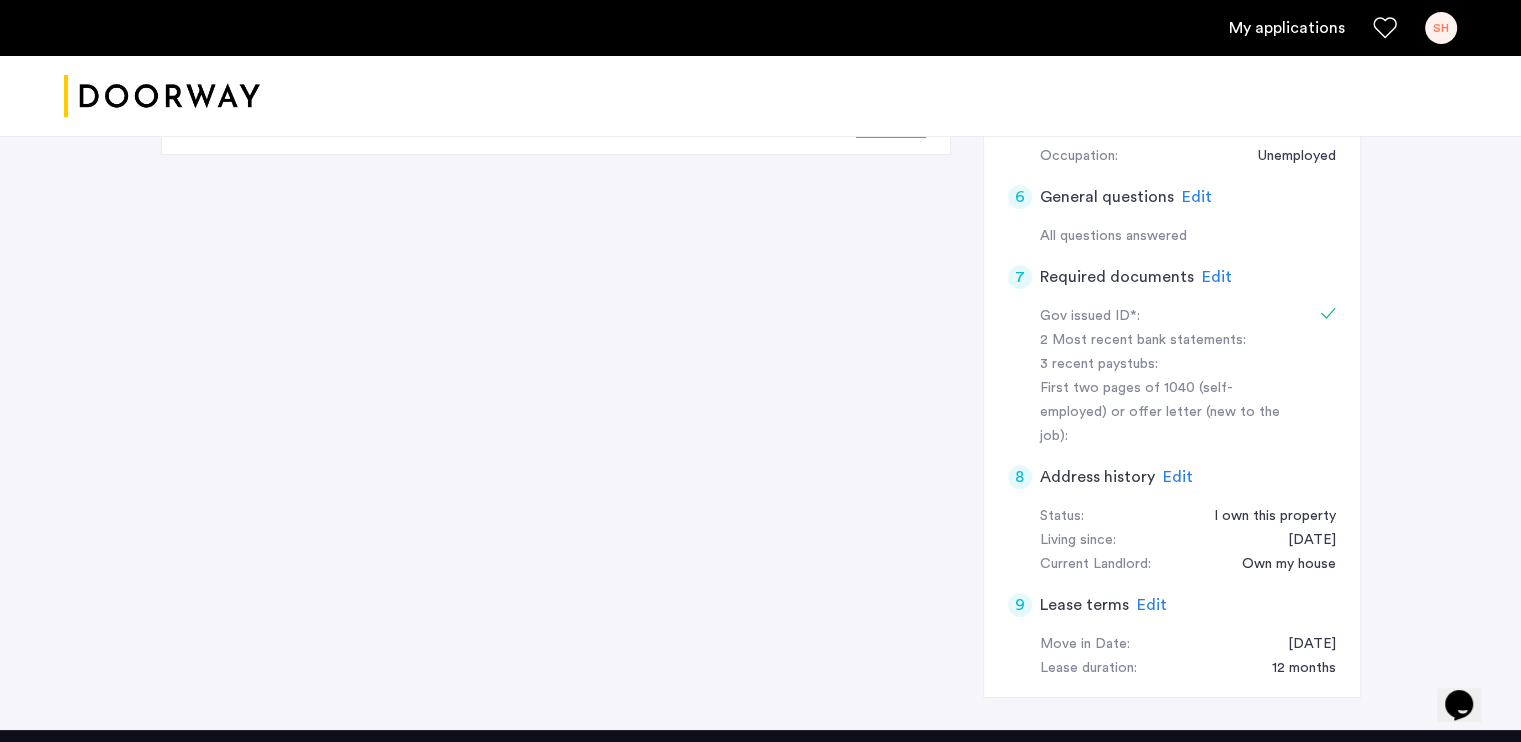 click on "Edit" 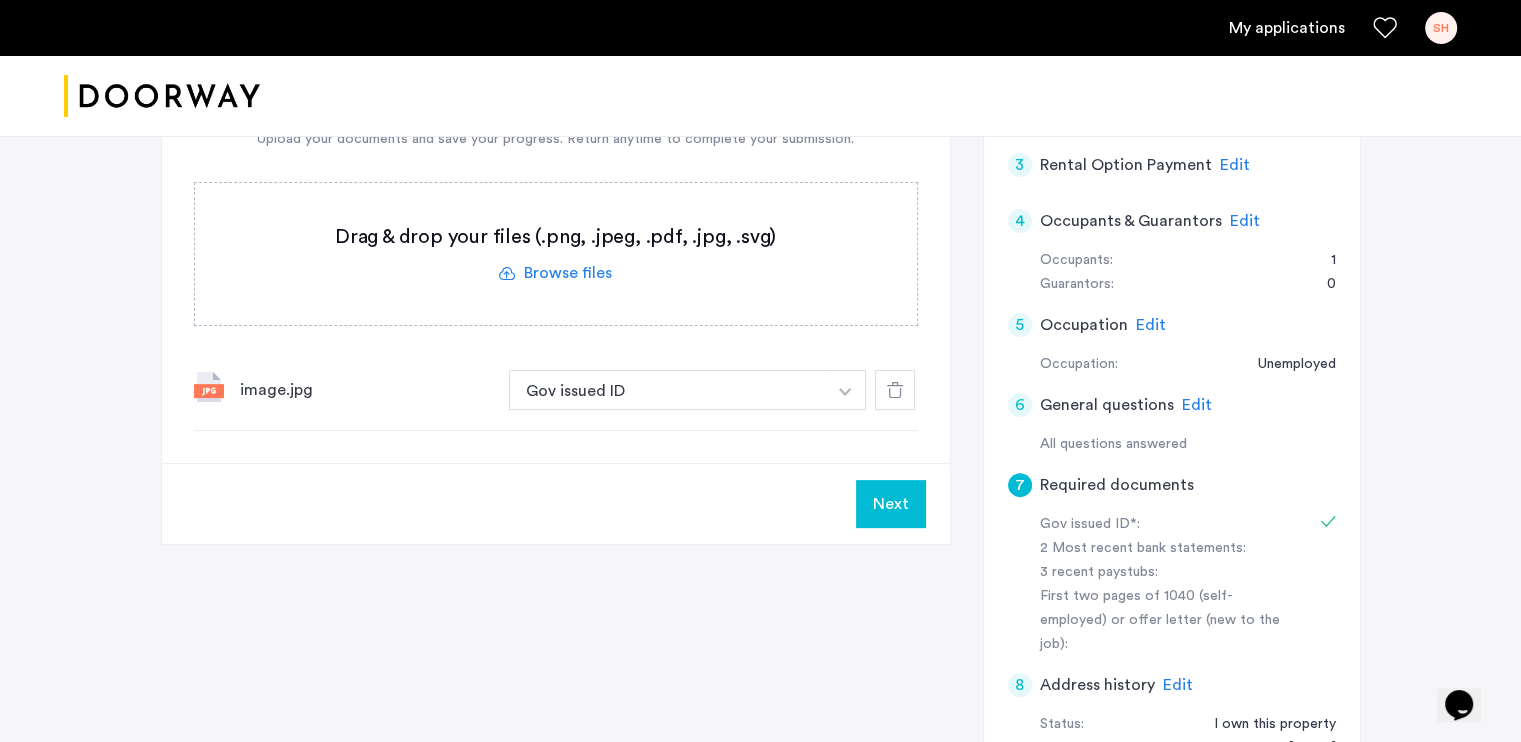 scroll, scrollTop: 536, scrollLeft: 0, axis: vertical 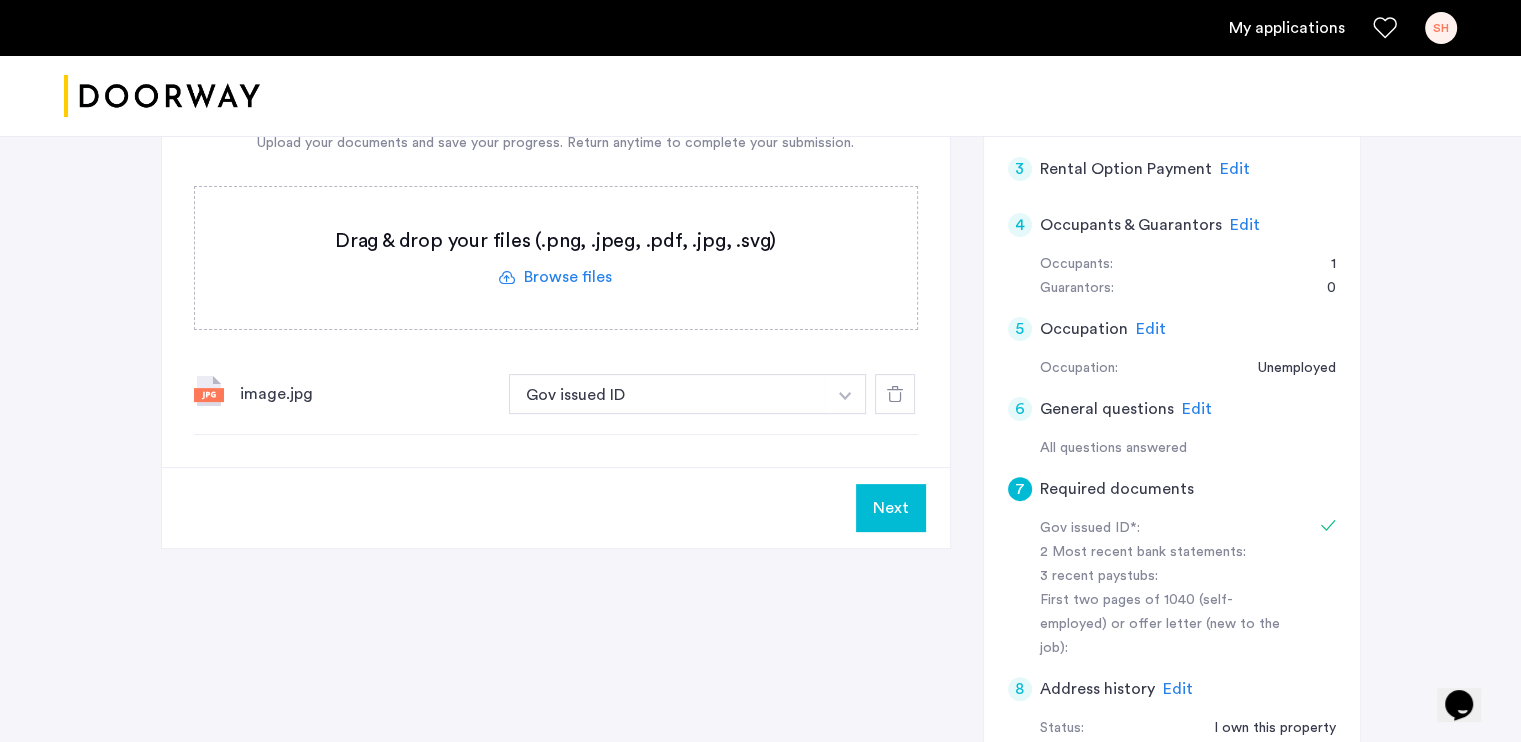 click 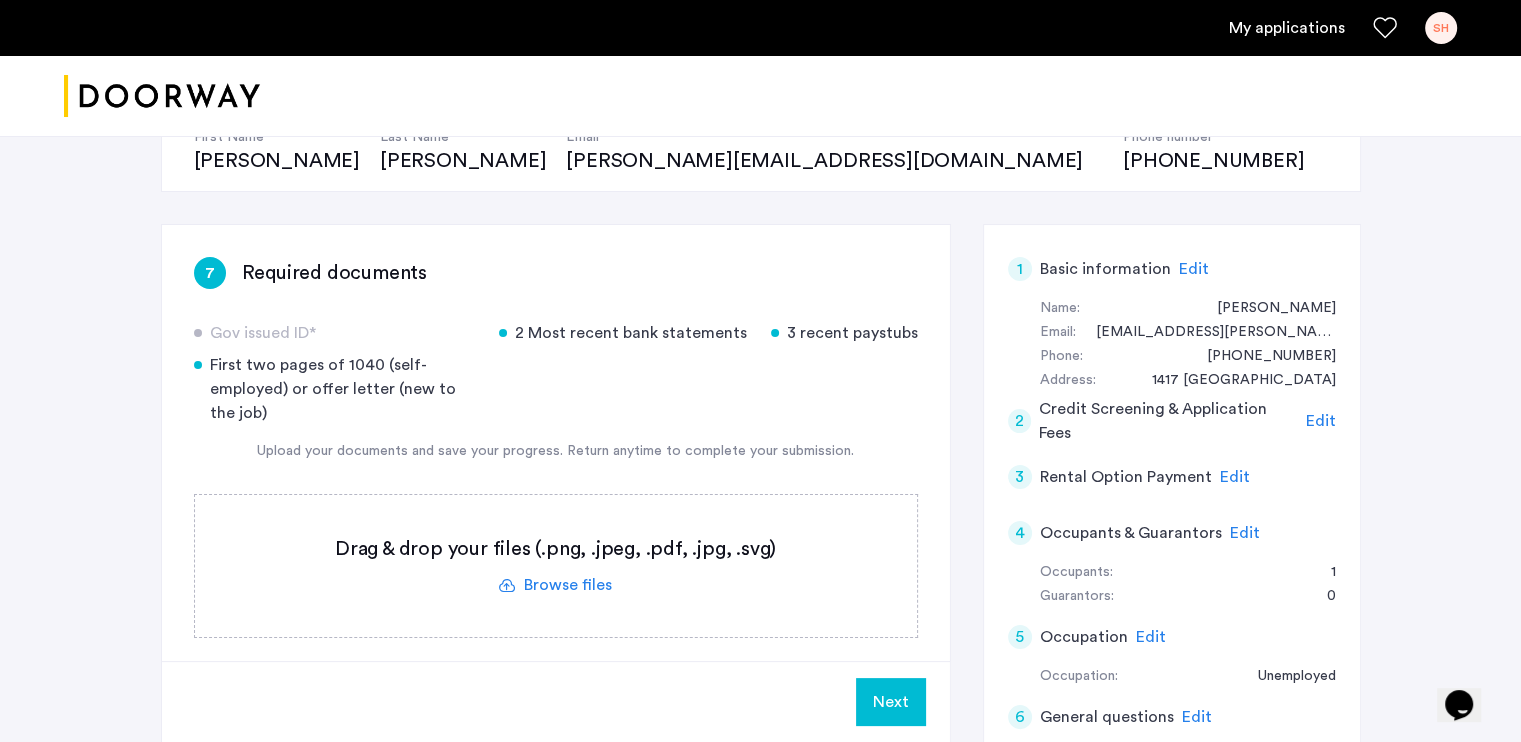 scroll, scrollTop: 219, scrollLeft: 0, axis: vertical 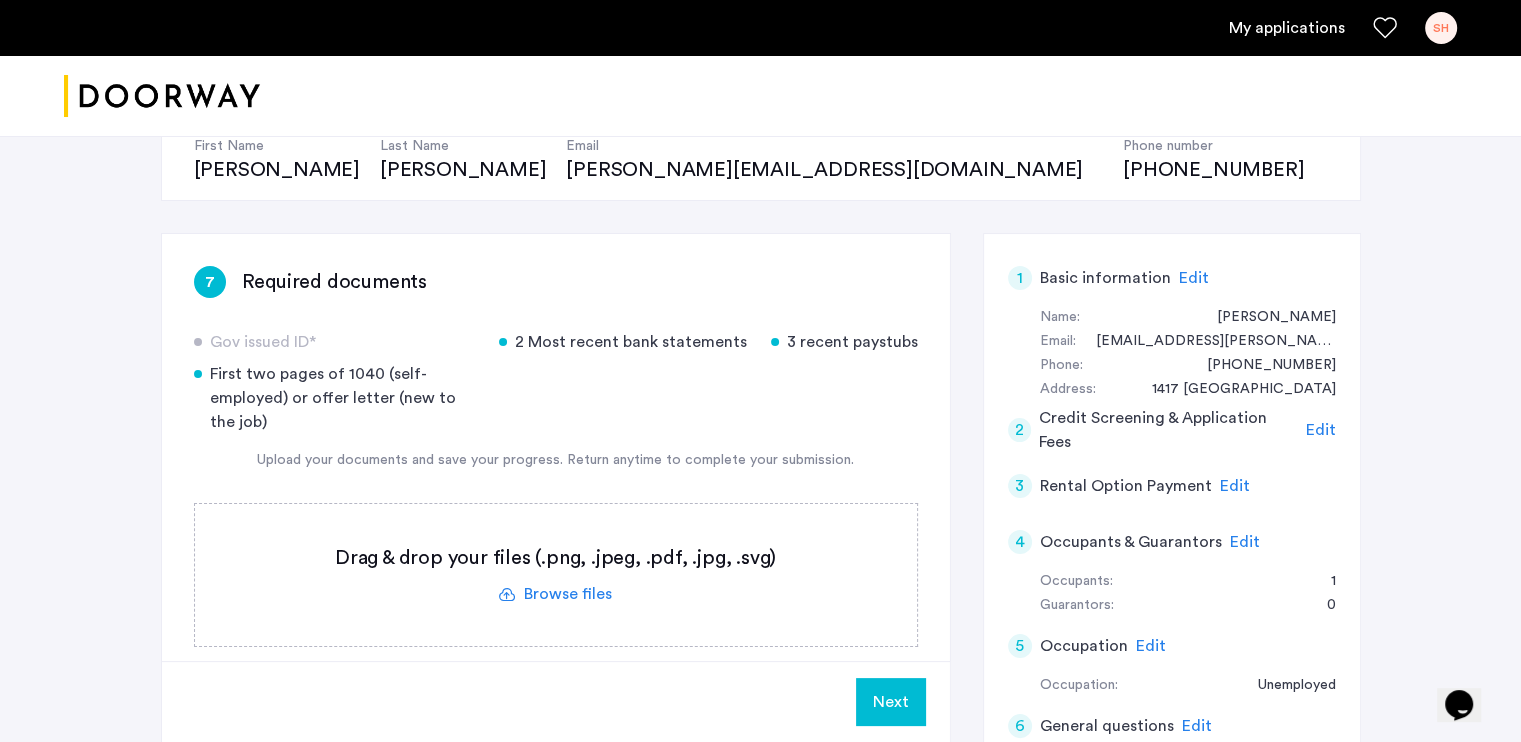 click 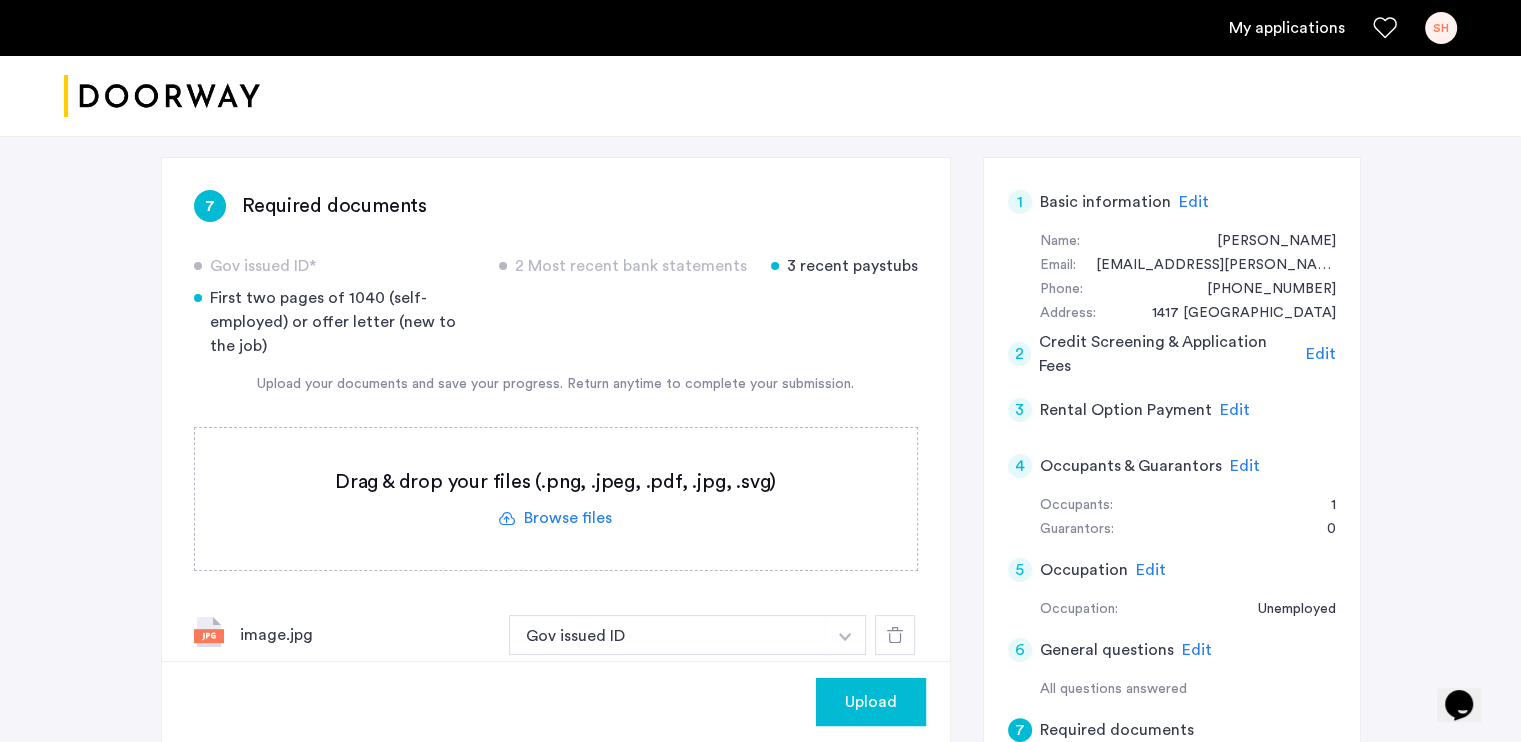 scroll, scrollTop: 392, scrollLeft: 0, axis: vertical 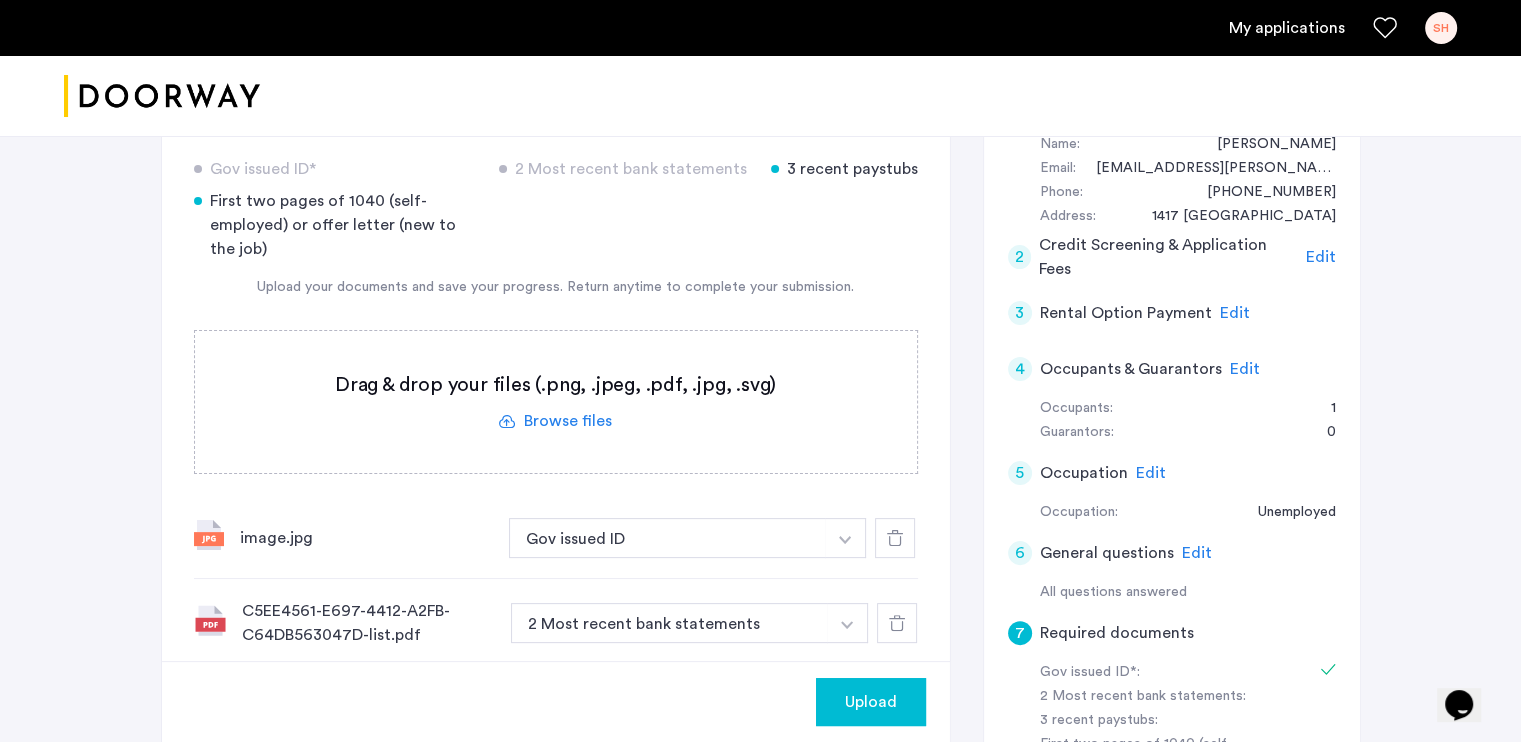 click 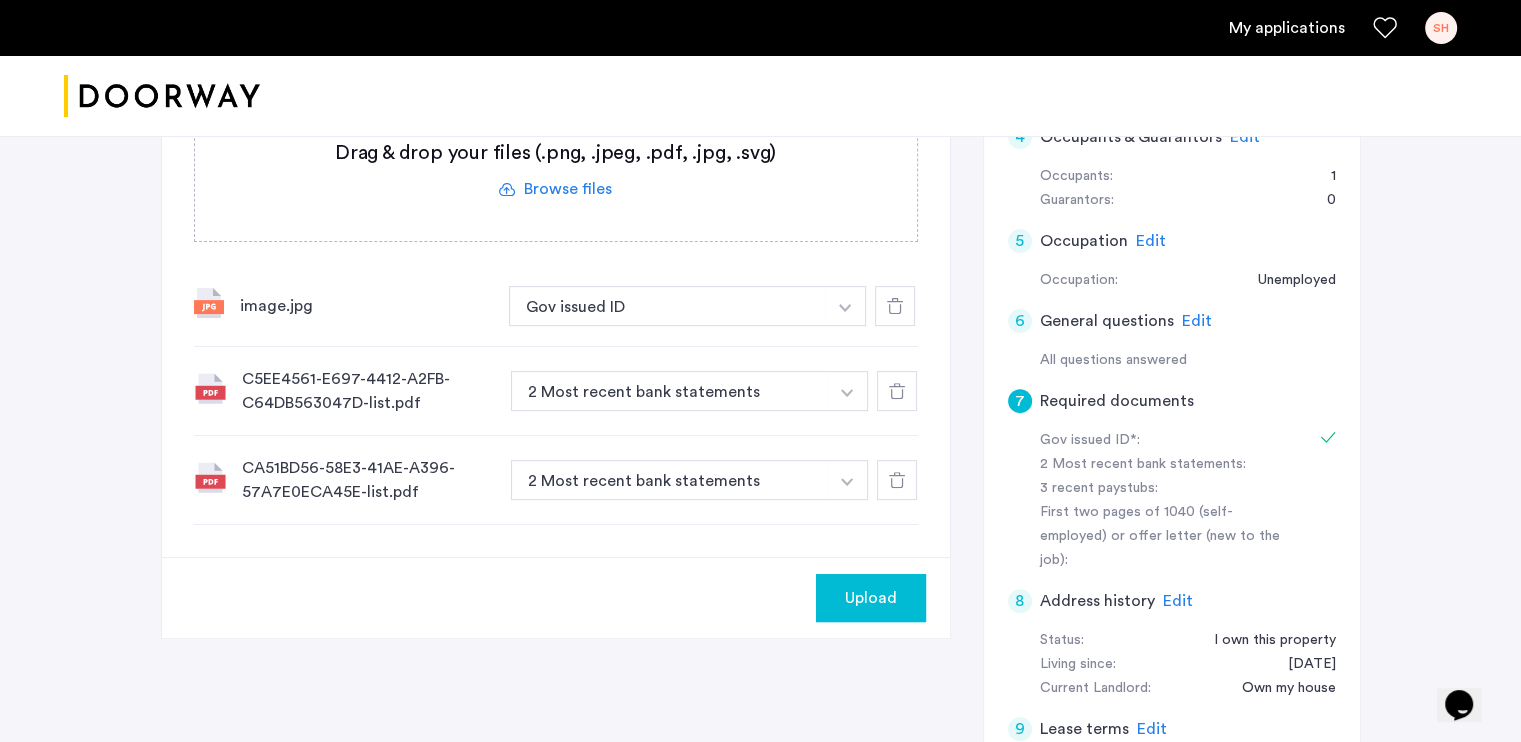 scroll, scrollTop: 632, scrollLeft: 0, axis: vertical 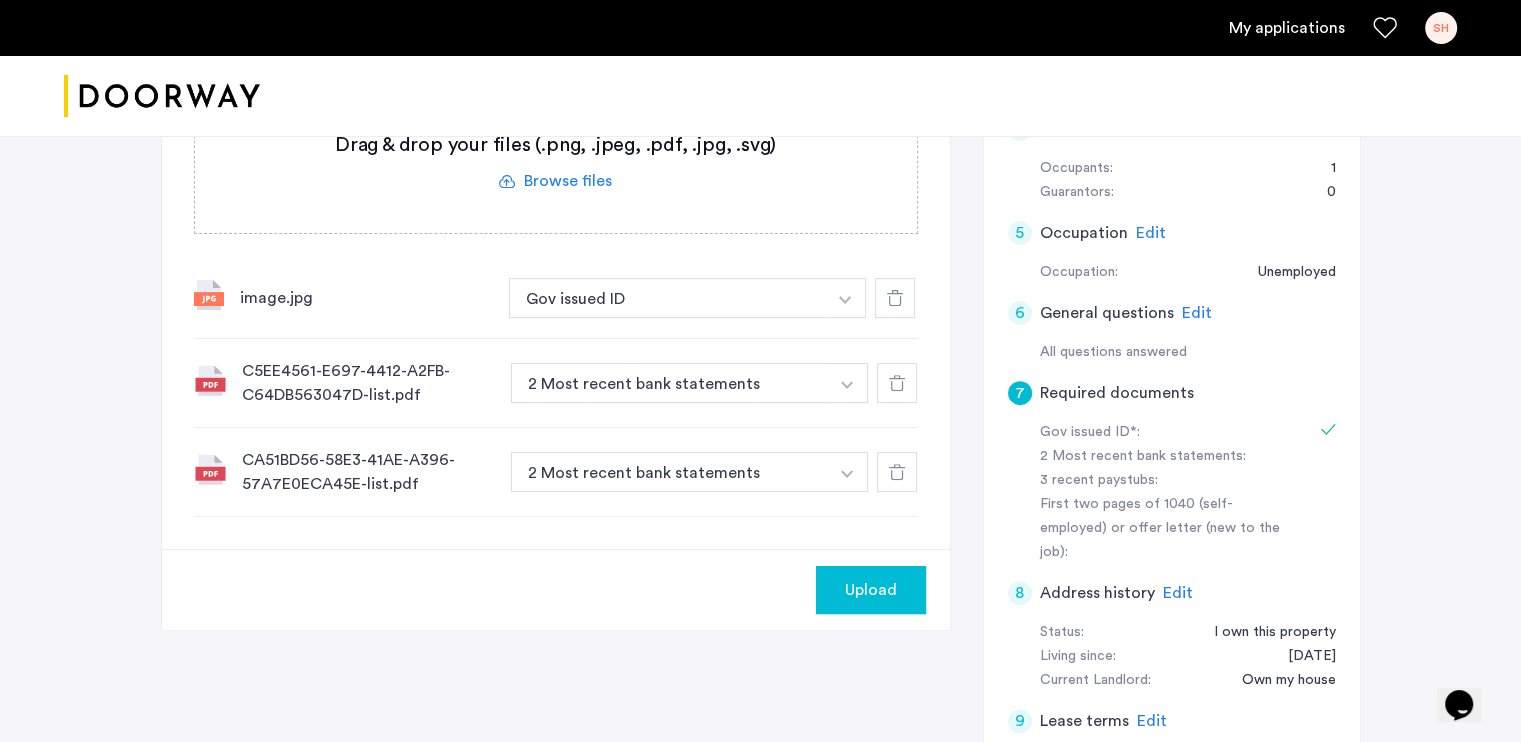click 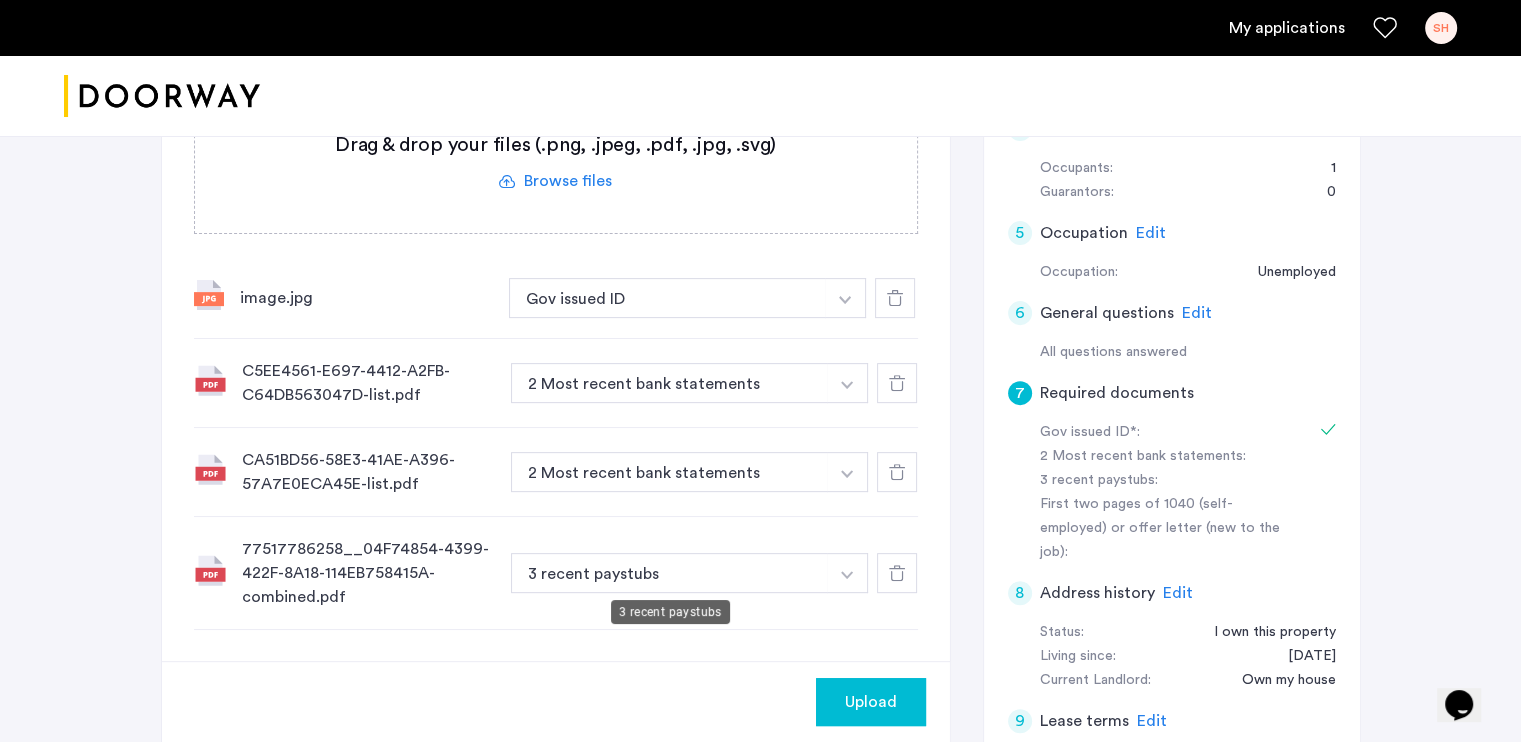 click on "3 recent paystubs" at bounding box center [670, 573] 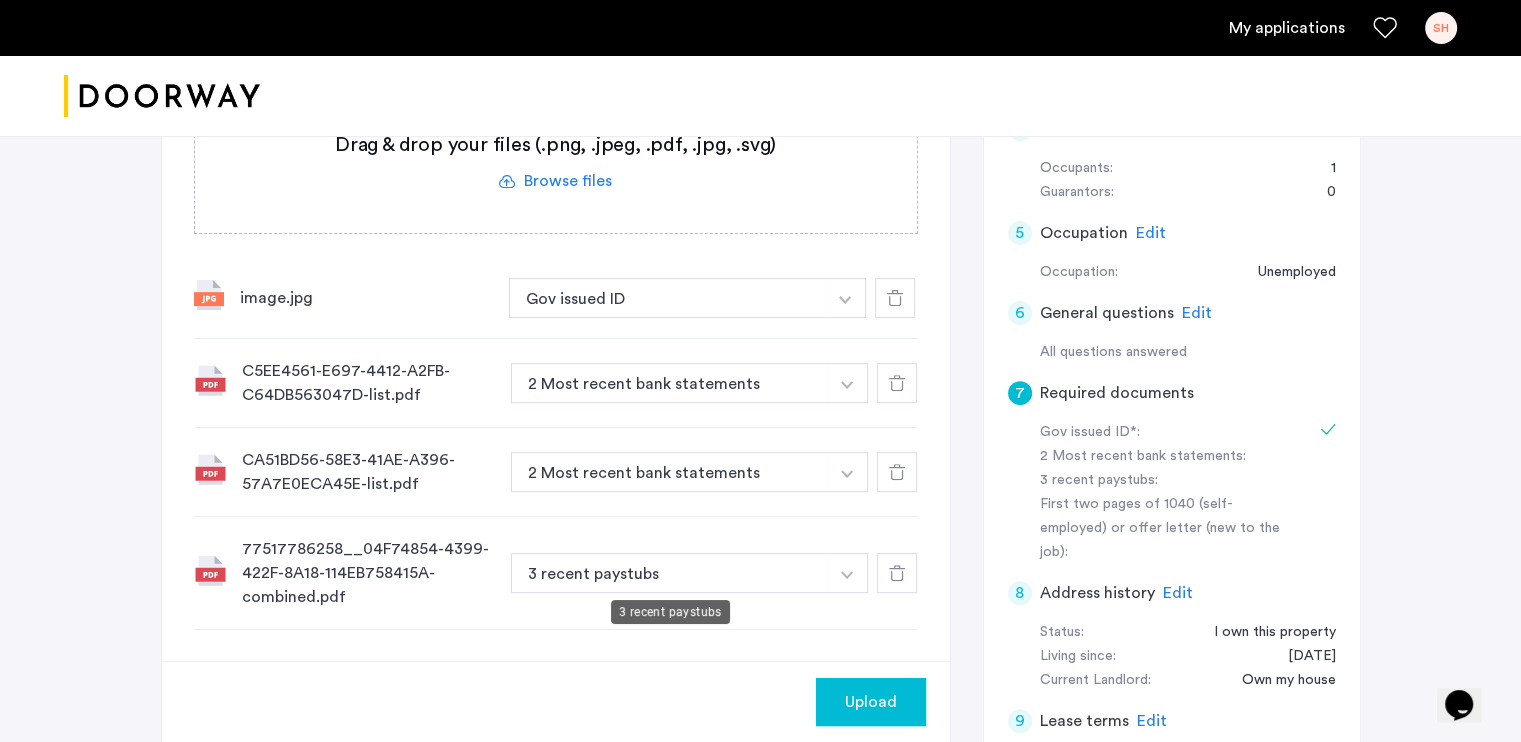 click on "3 recent paystubs" at bounding box center [670, 573] 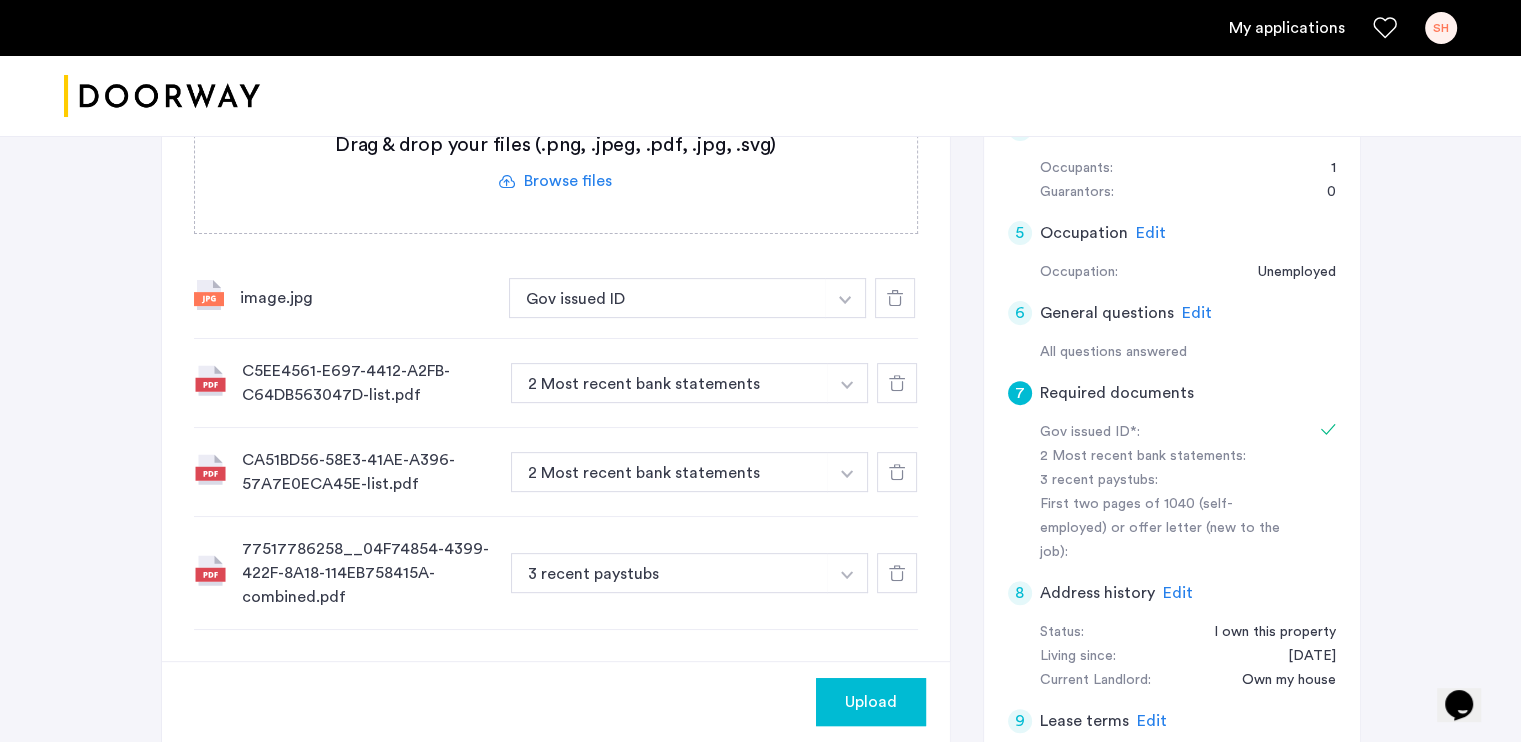 click at bounding box center [845, 298] 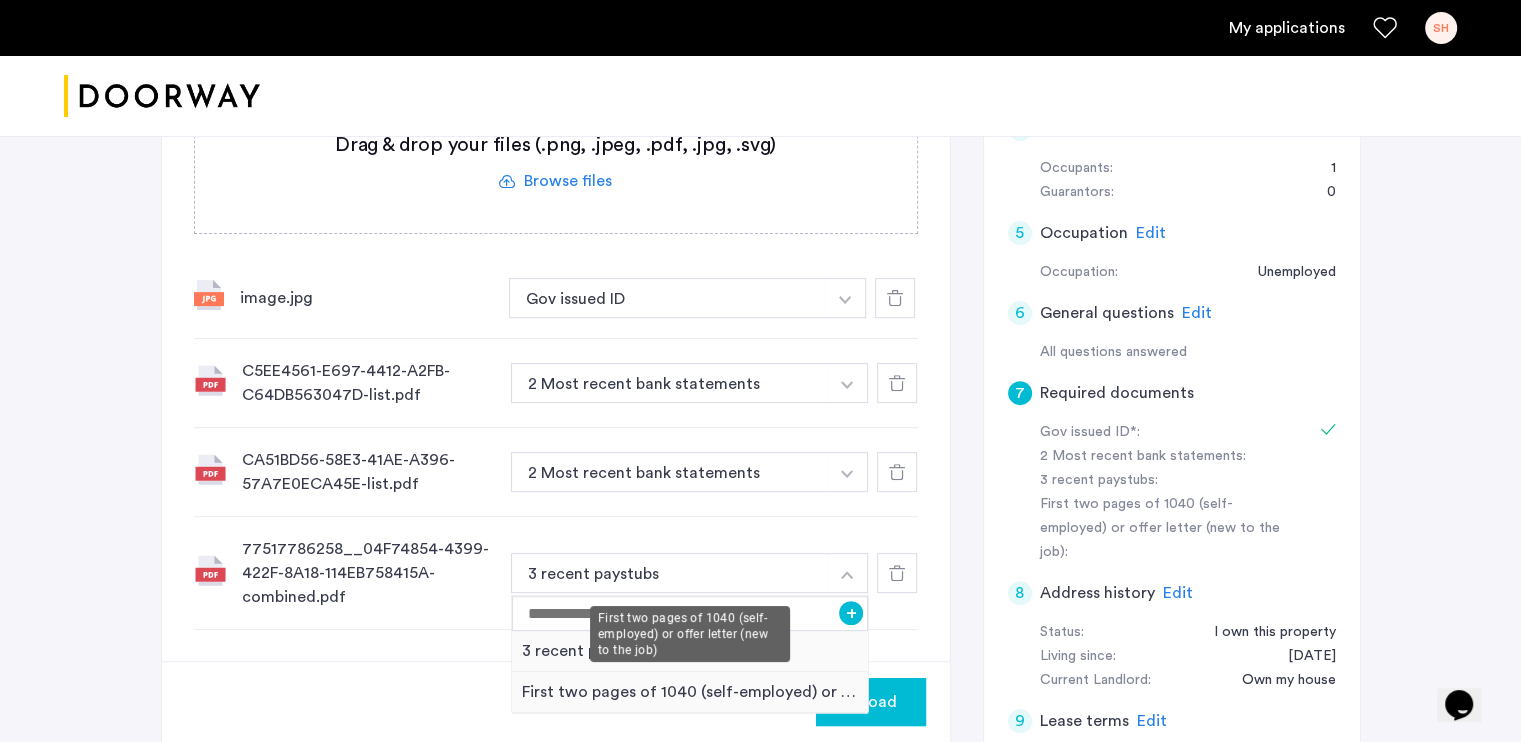 click on "First two pages of 1040 (self-employed) or offer letter (new to the job)" at bounding box center (690, 692) 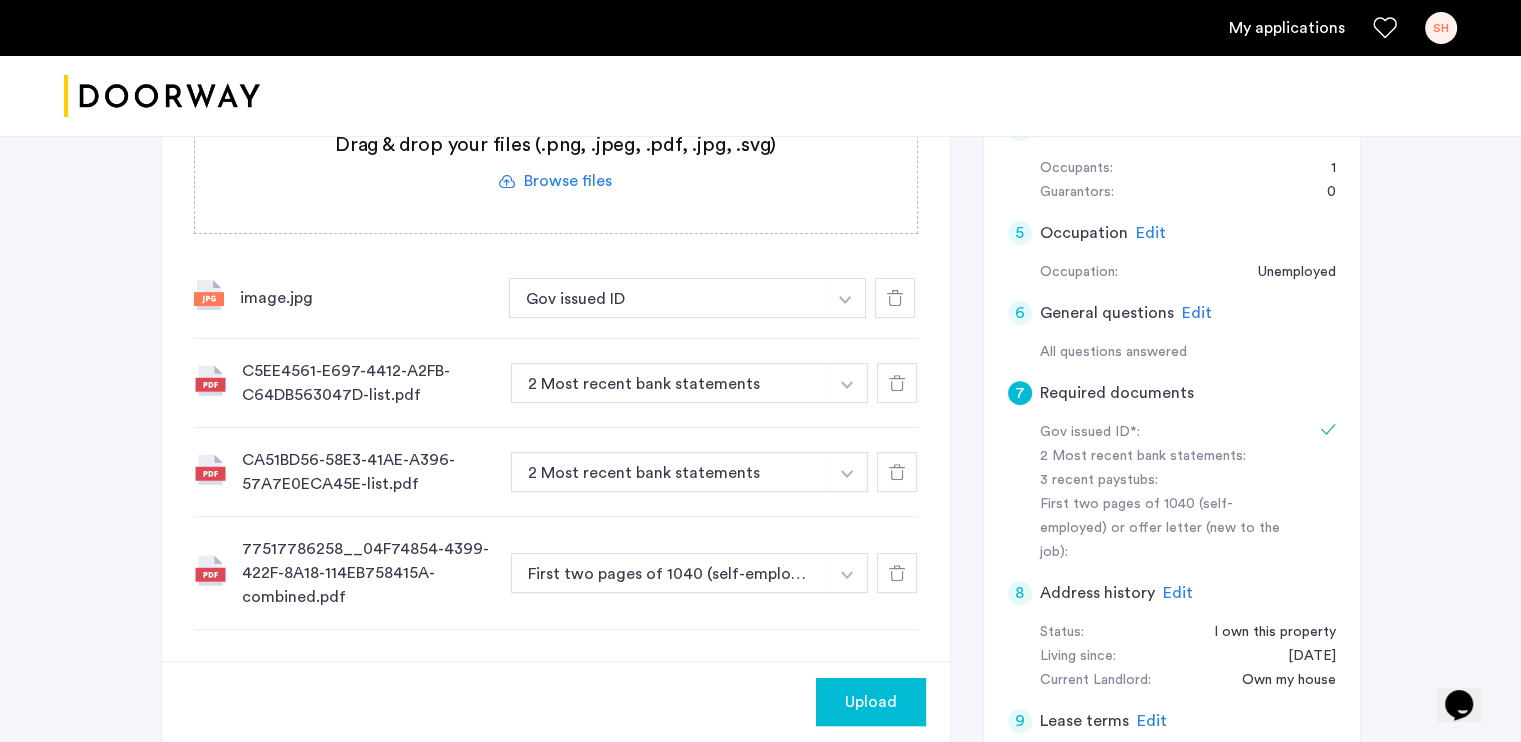 click on "77517786258__04F74854-4399-422F-8A18-114EB758415A-combined.pdf First two pages of 1040 (self-employed) or offer letter (new to the job) + 3 recent paystubs First two pages of 1040 (self-employed) or offer letter (new to the job)" 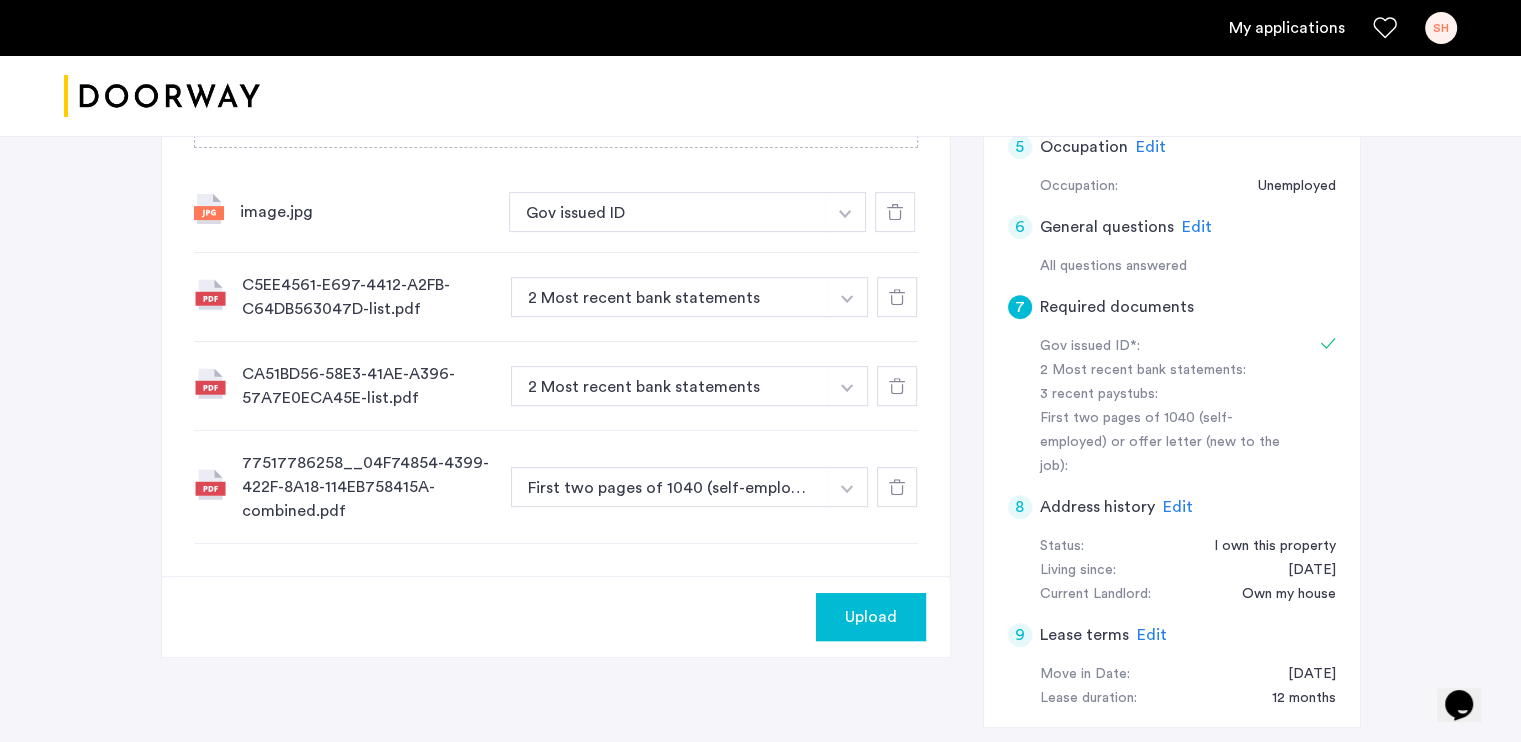 scroll, scrollTop: 723, scrollLeft: 0, axis: vertical 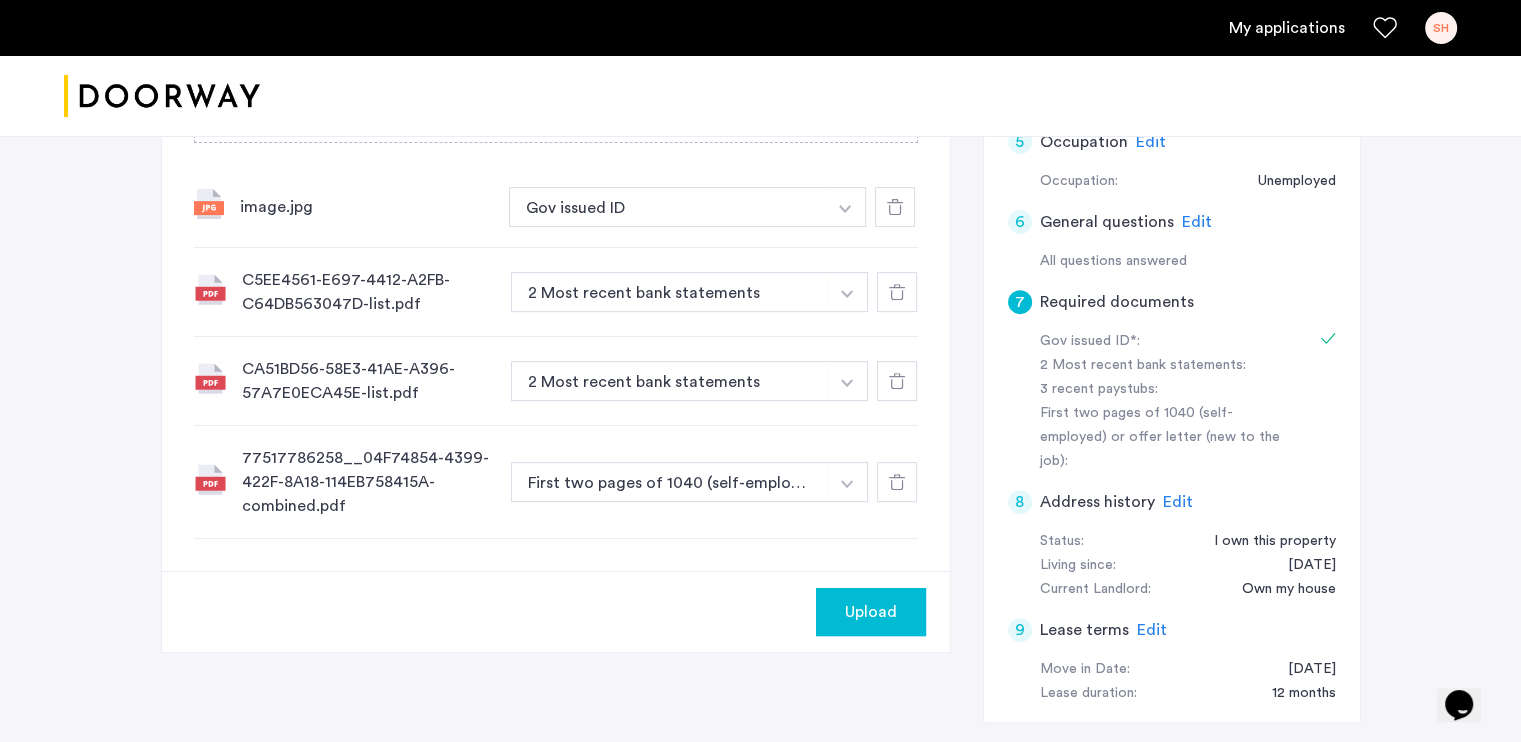 click on "Upload" 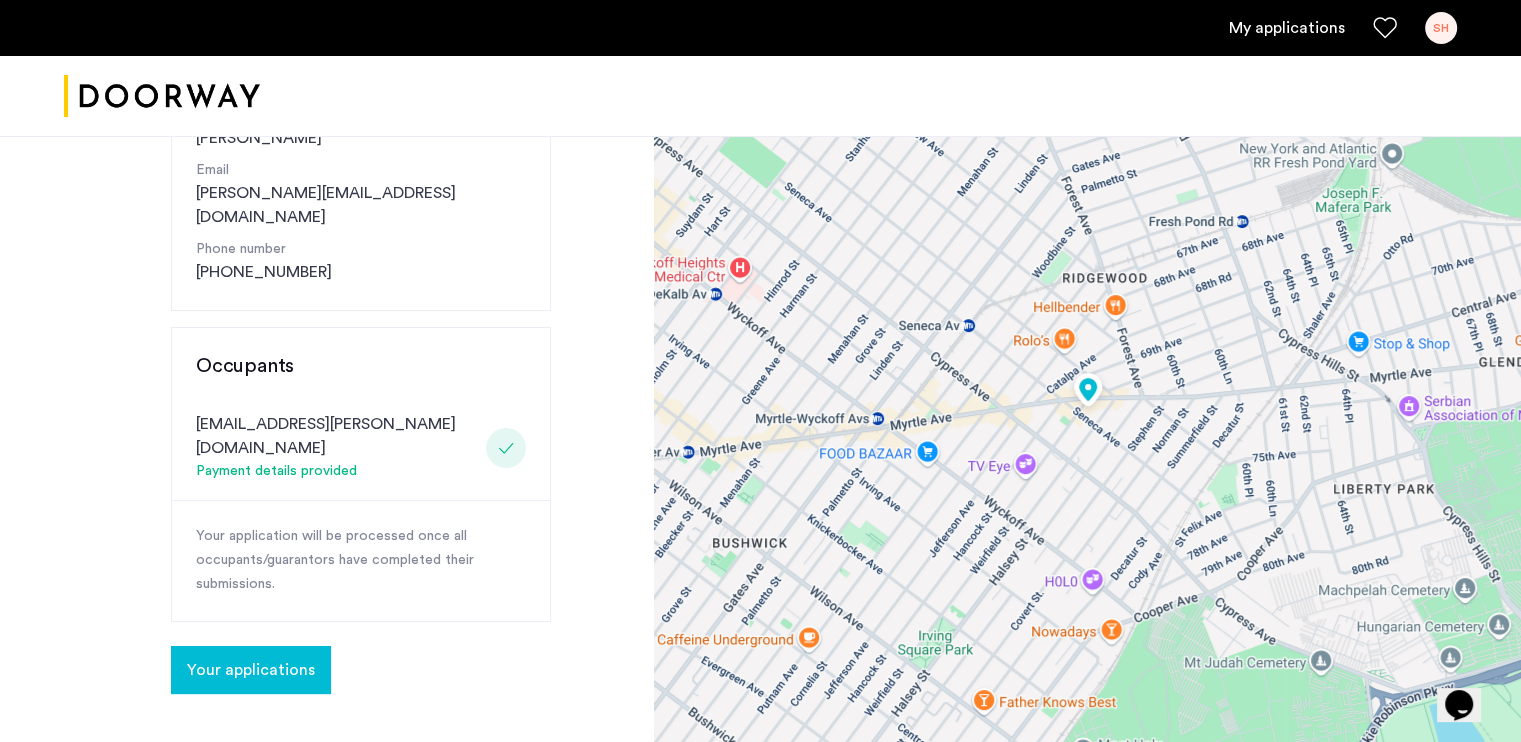 scroll, scrollTop: 334, scrollLeft: 0, axis: vertical 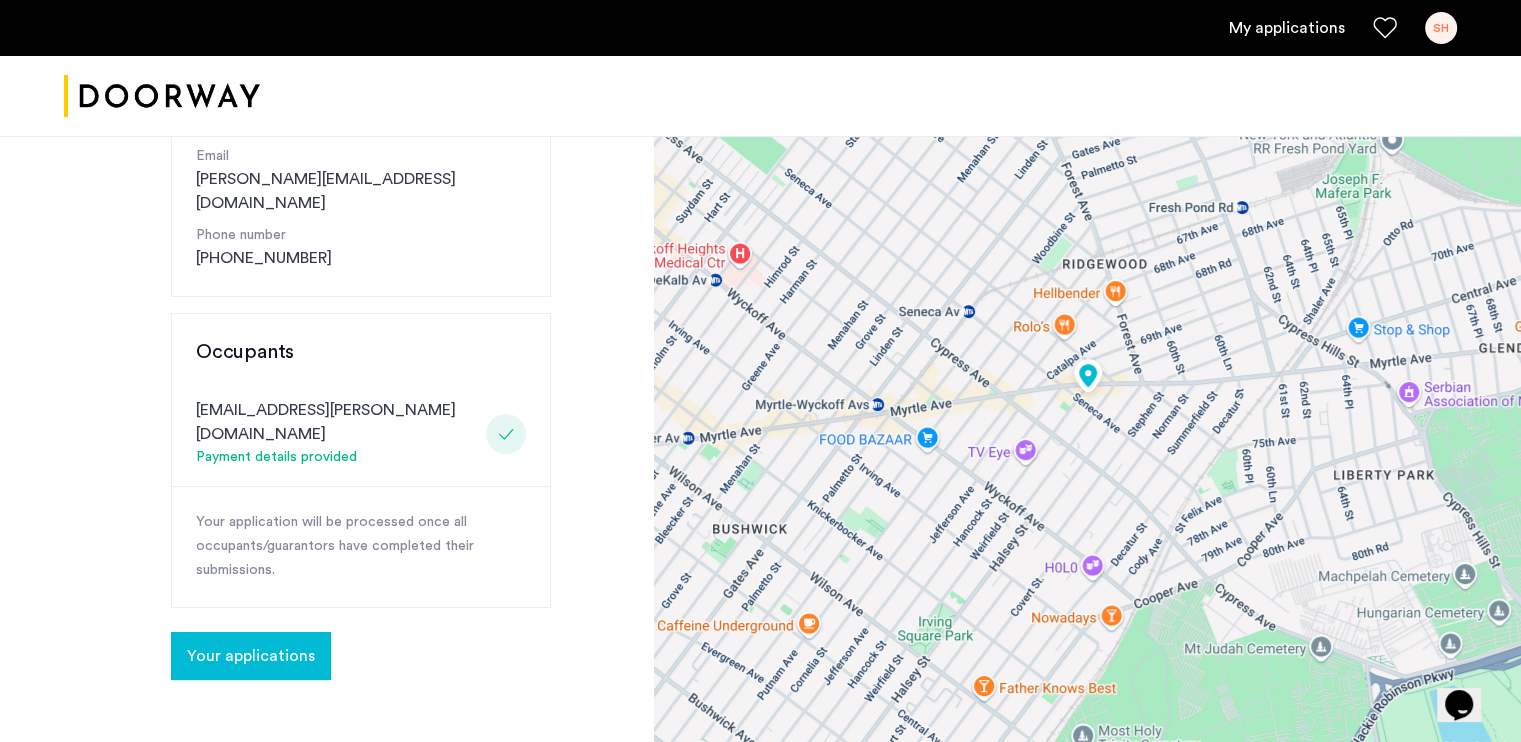 click on "Your applications" 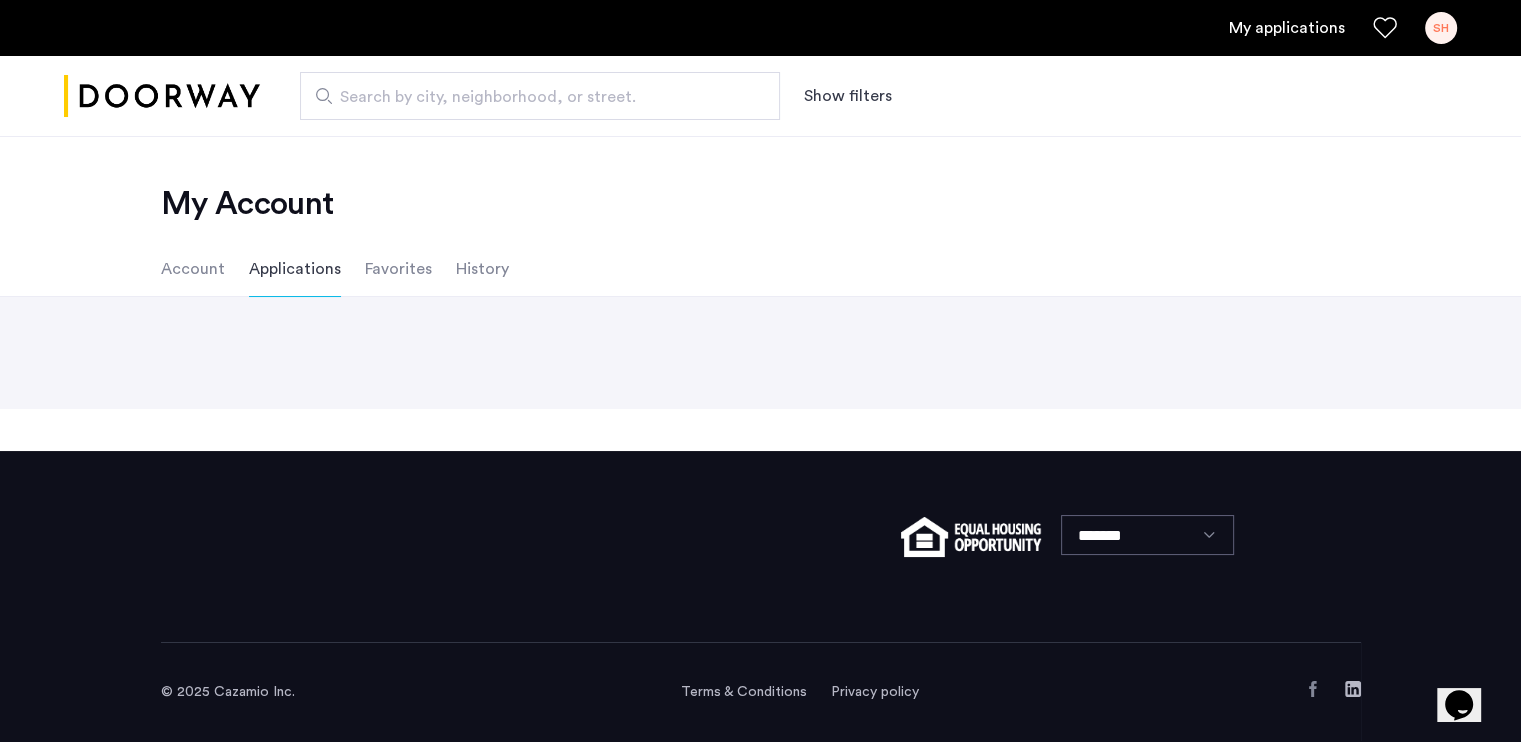 scroll, scrollTop: 0, scrollLeft: 0, axis: both 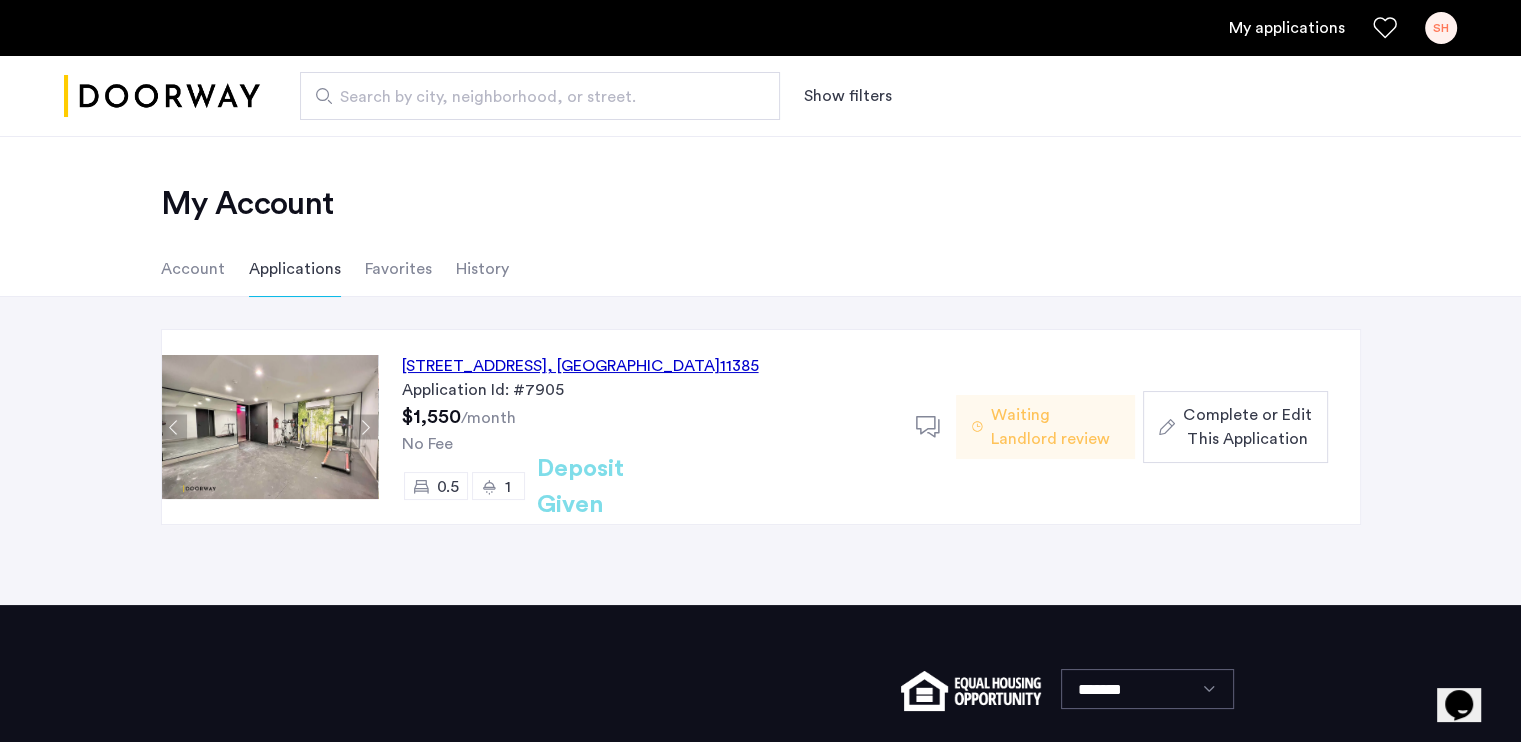 click on "Application Id: #7905" 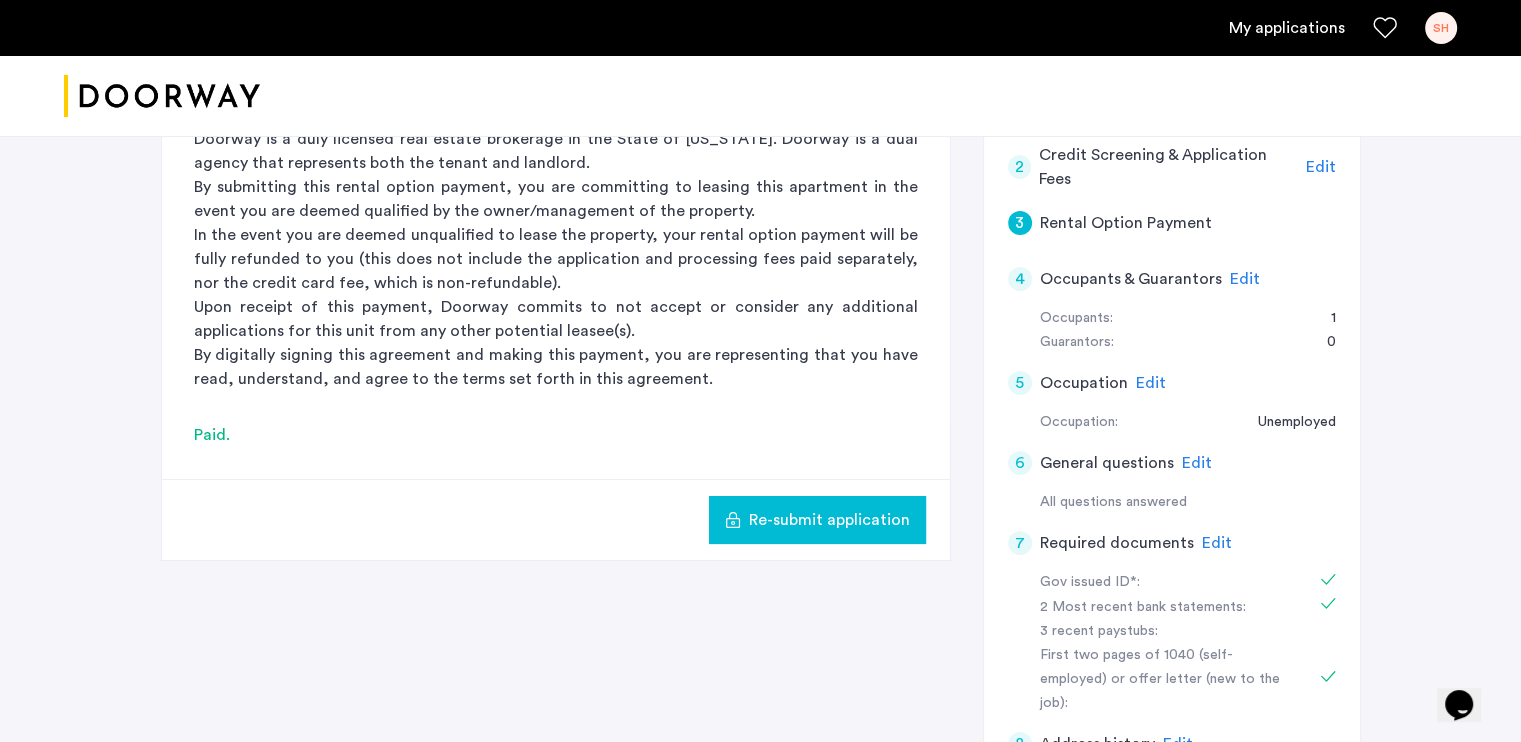scroll, scrollTop: 483, scrollLeft: 0, axis: vertical 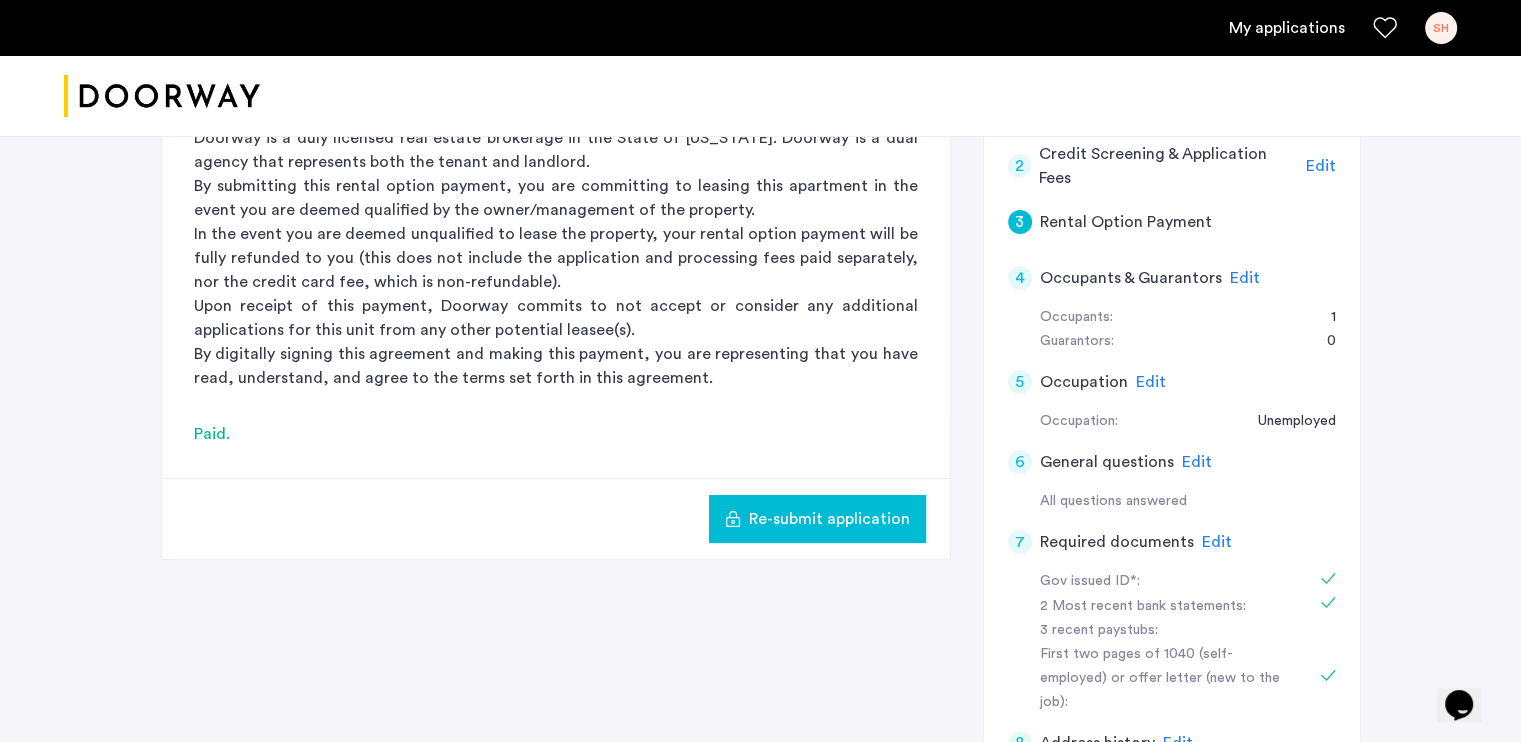 click on "Edit" 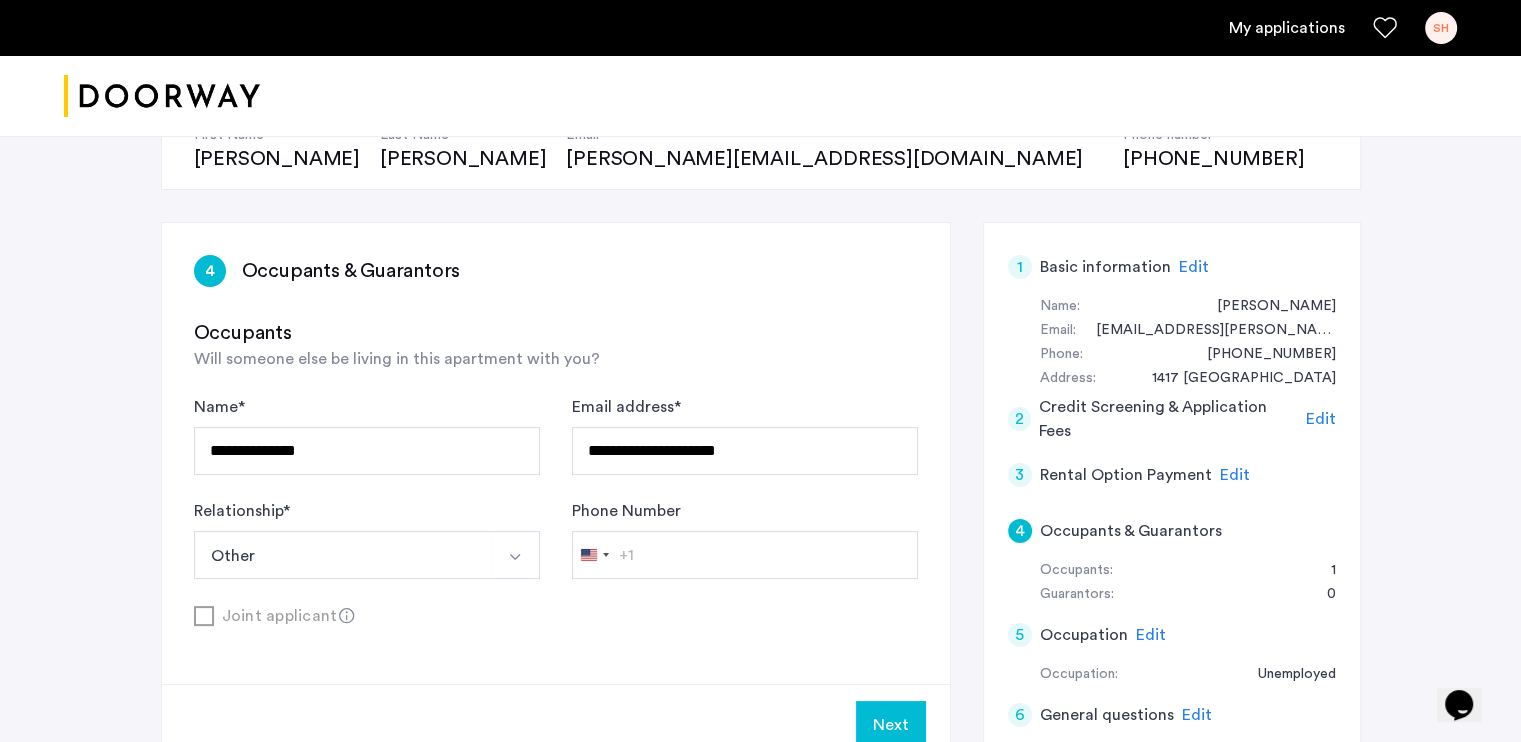 scroll, scrollTop: 119, scrollLeft: 0, axis: vertical 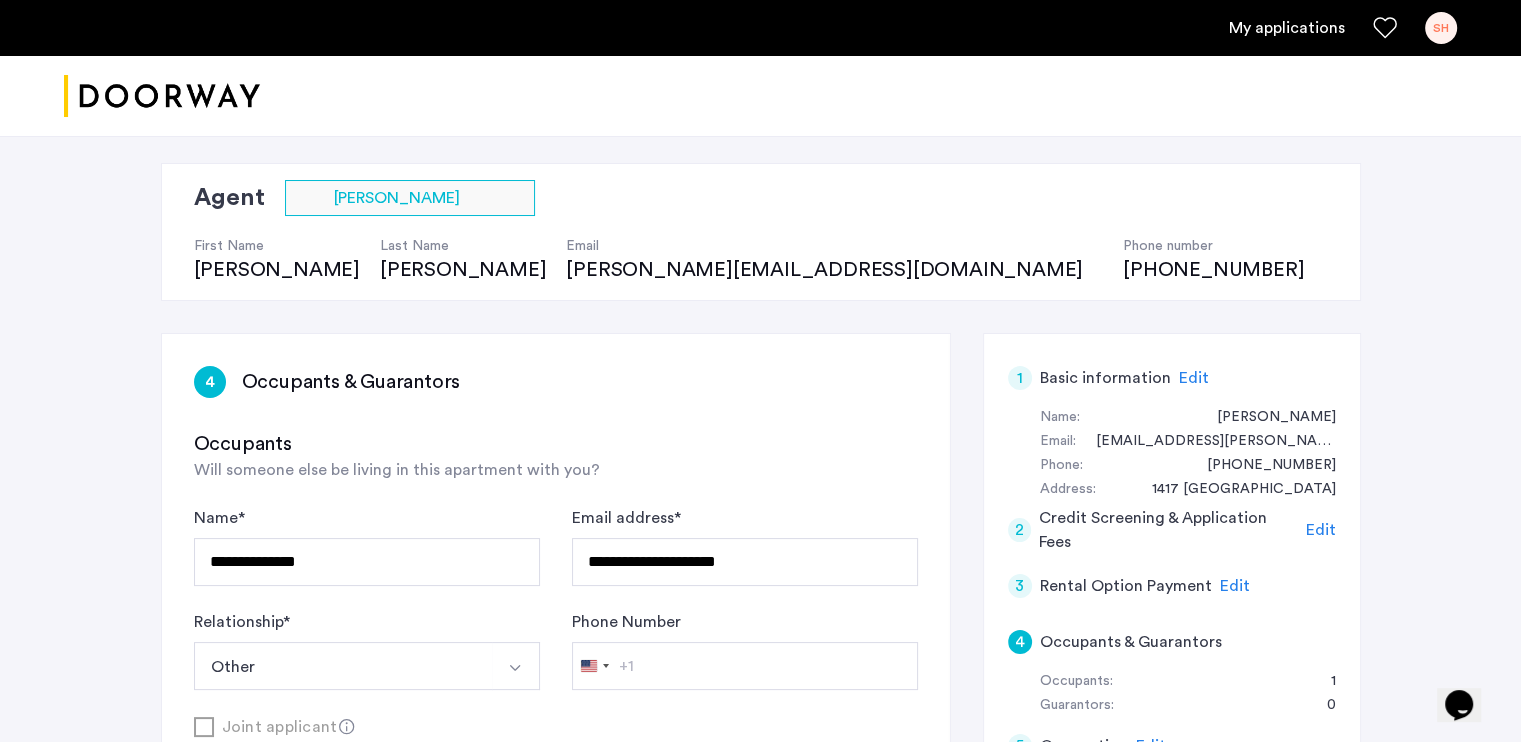 click on "My applications" at bounding box center [1287, 28] 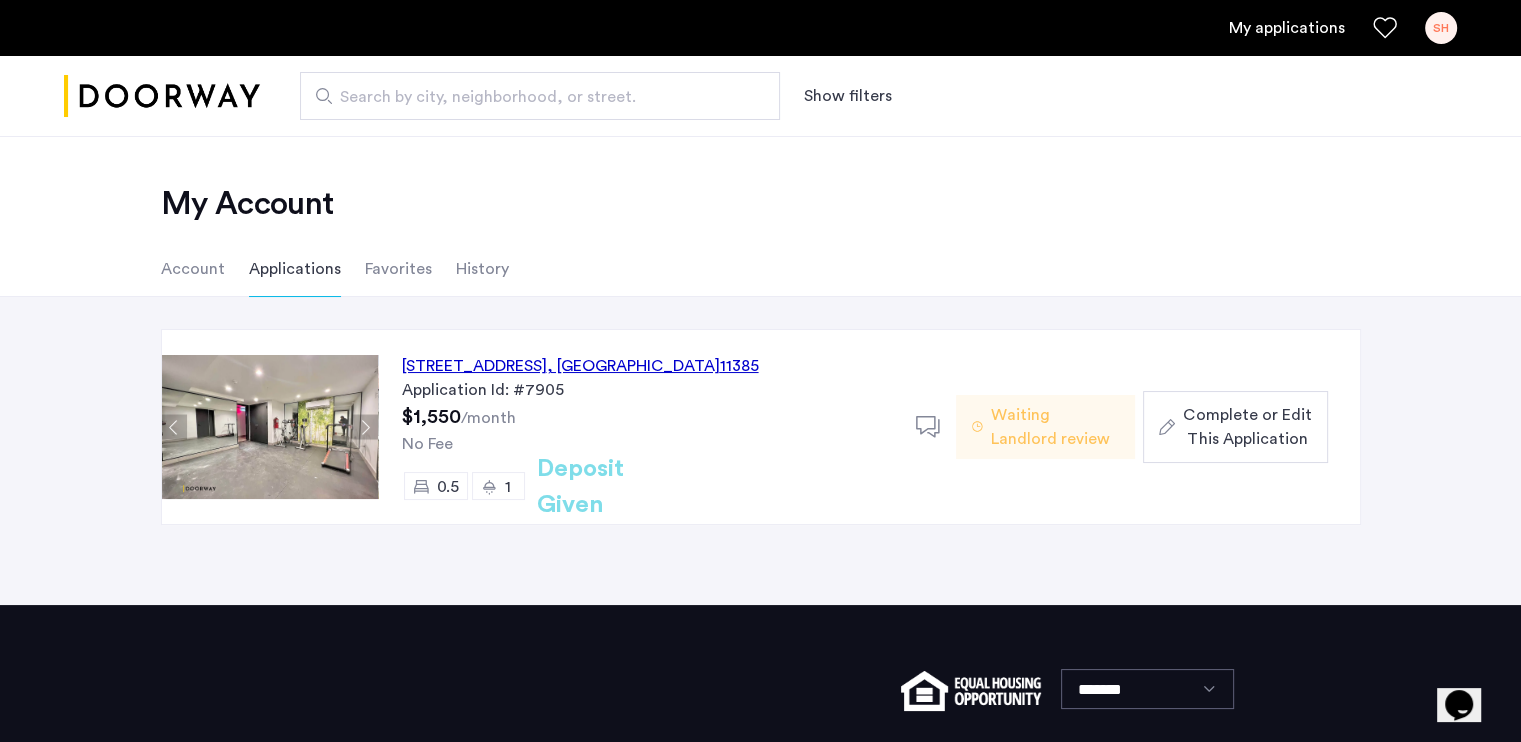 click on "961 Seneca Avenue, Unit 1BBM, Queens , NY  11385" 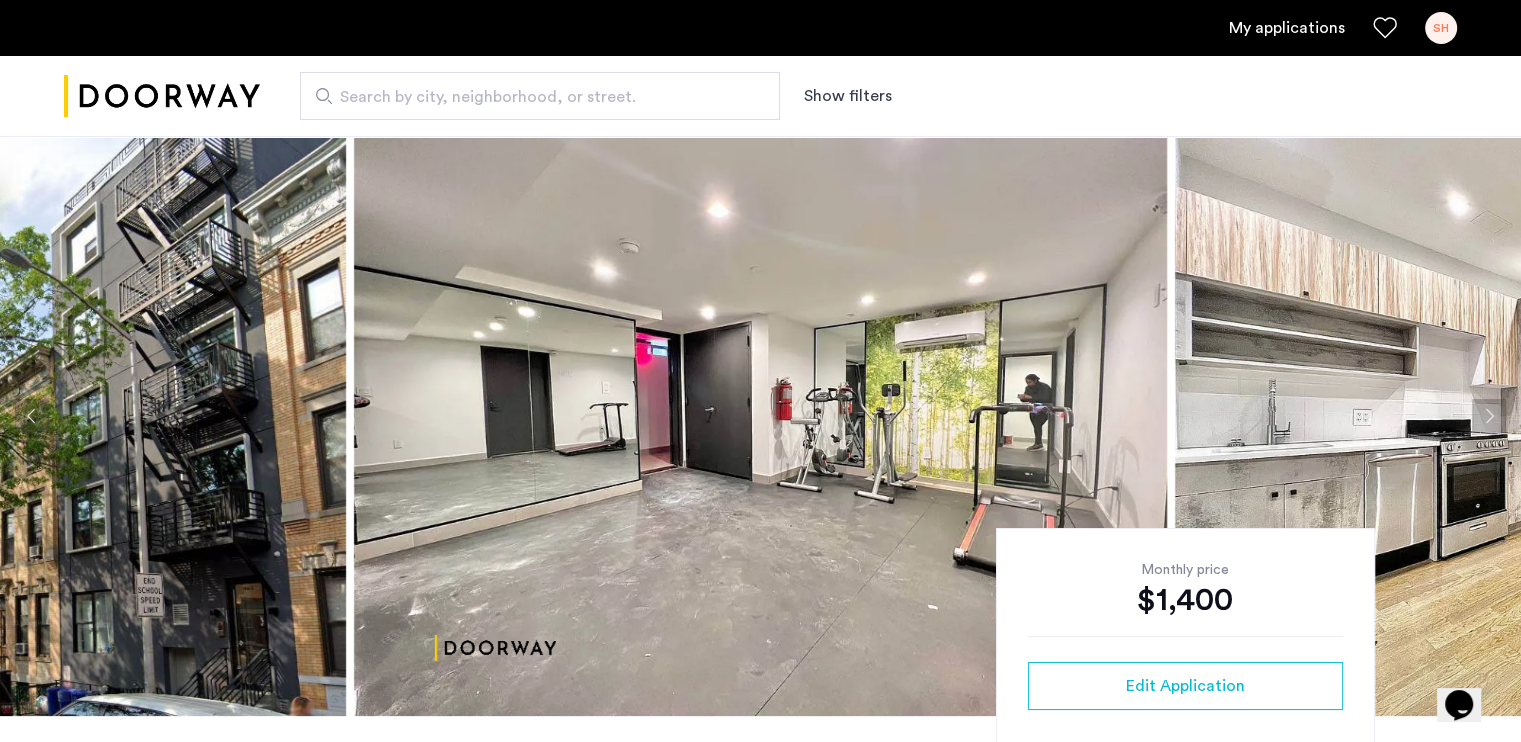scroll, scrollTop: 40, scrollLeft: 0, axis: vertical 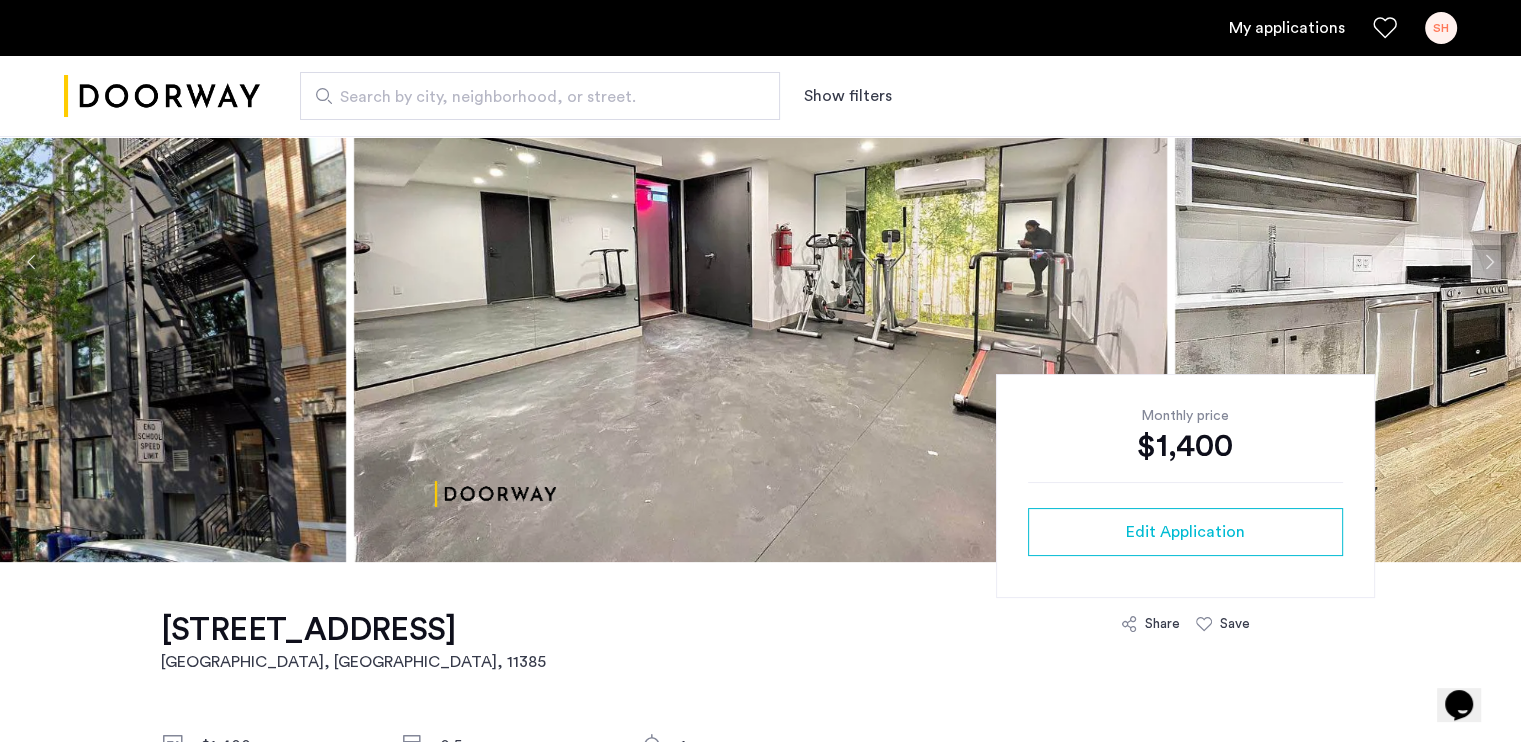 click 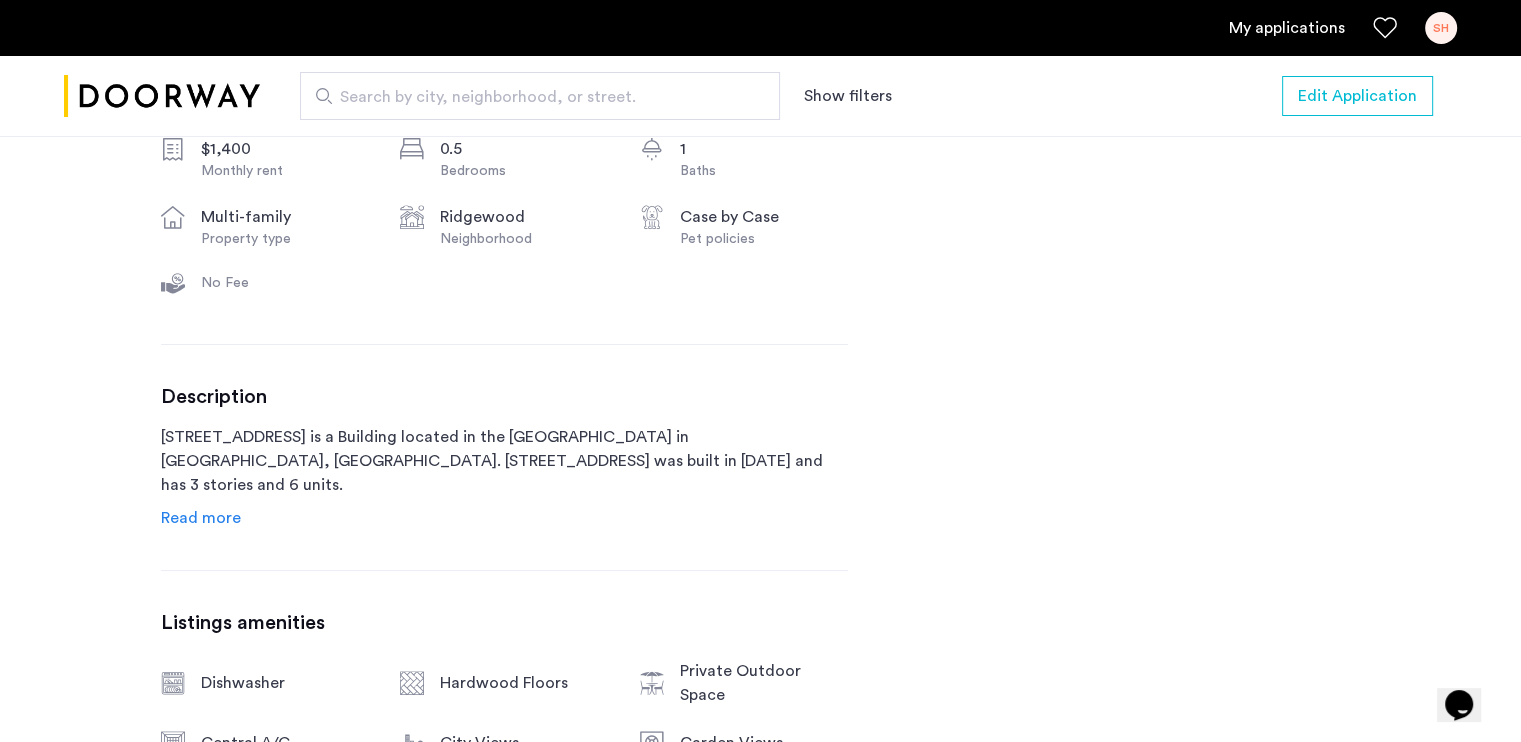 scroll, scrollTop: 772, scrollLeft: 0, axis: vertical 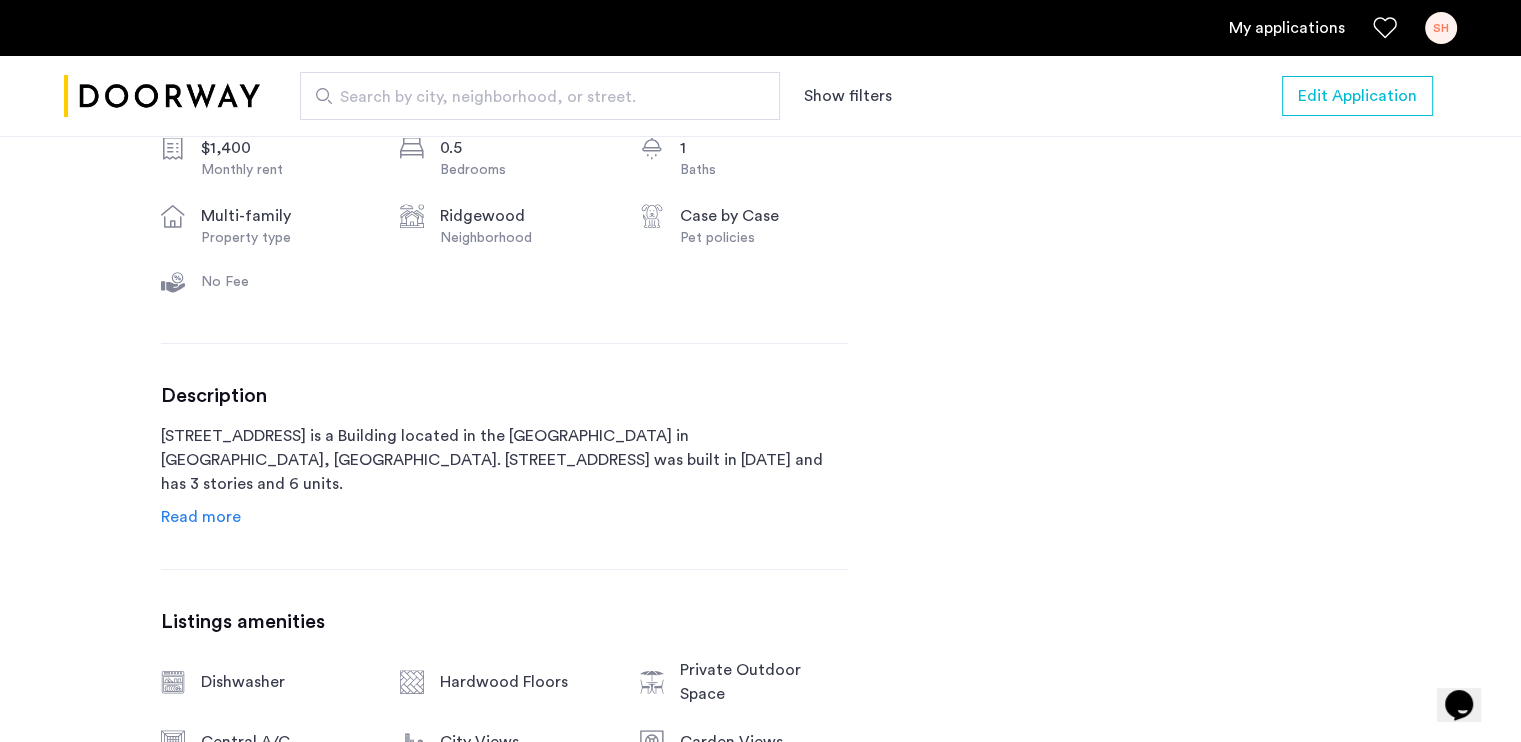 click on "Read more" 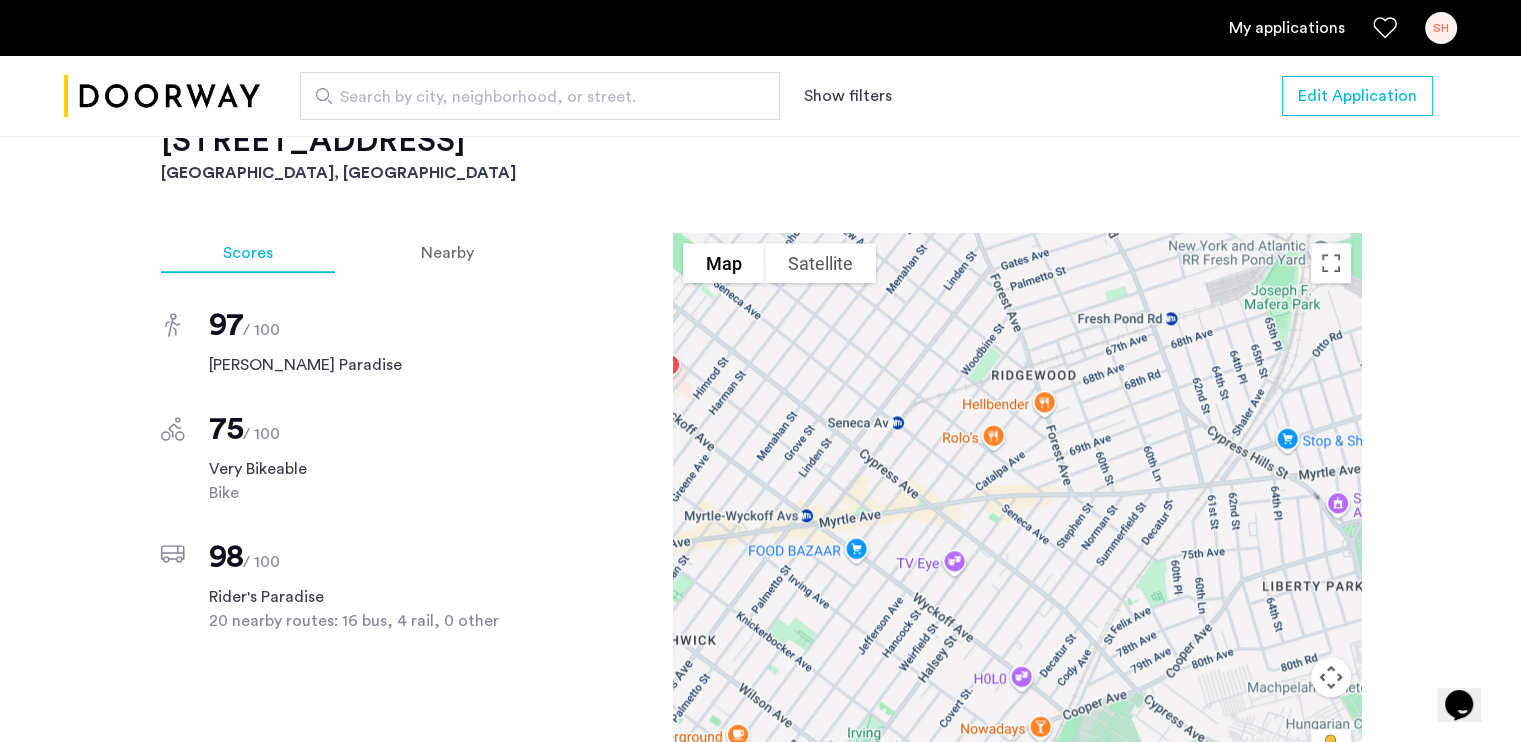 scroll, scrollTop: 1620, scrollLeft: 0, axis: vertical 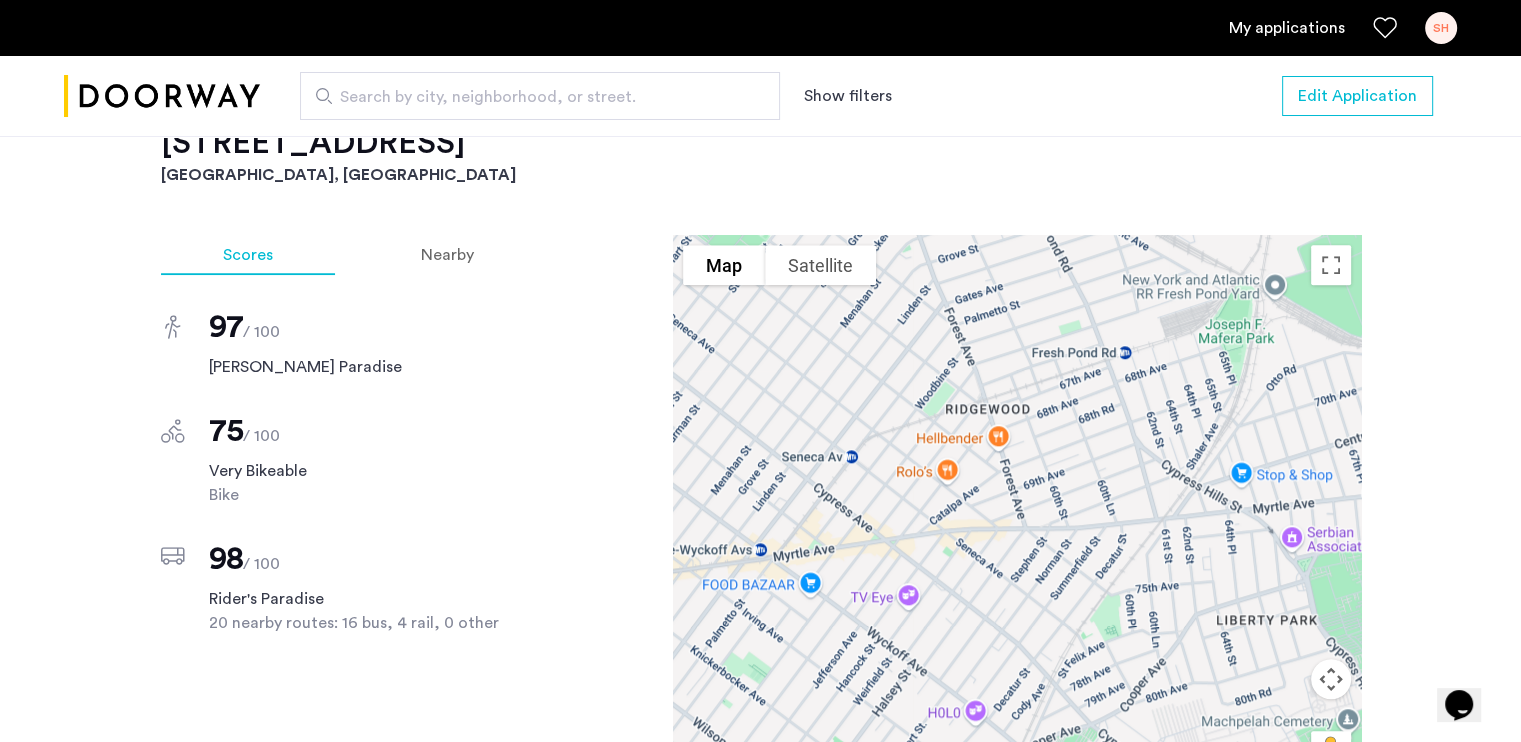 drag, startPoint x: 972, startPoint y: 385, endPoint x: 902, endPoint y: 439, distance: 88.40814 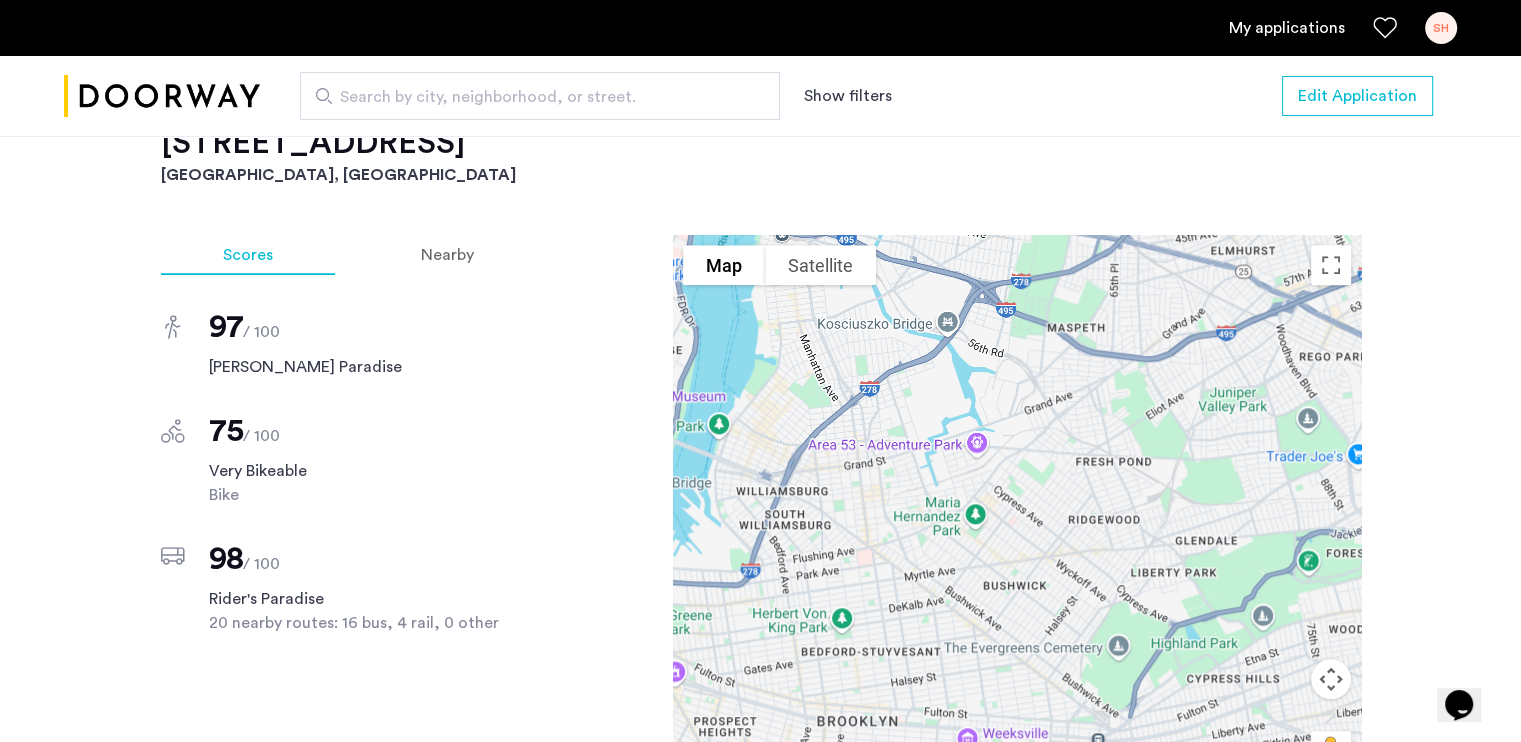 drag, startPoint x: 871, startPoint y: 416, endPoint x: 1049, endPoint y: 439, distance: 179.4798 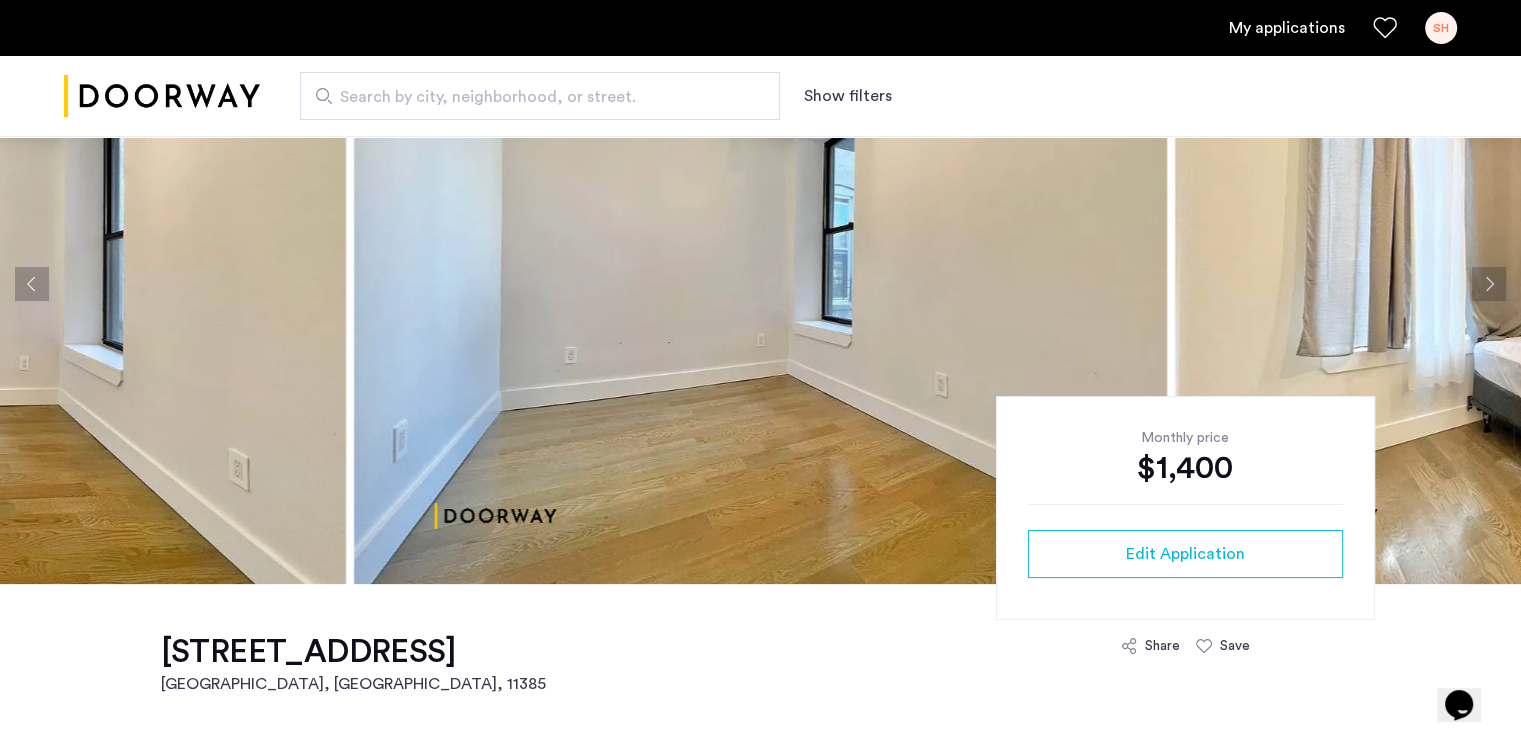 scroll, scrollTop: 128, scrollLeft: 0, axis: vertical 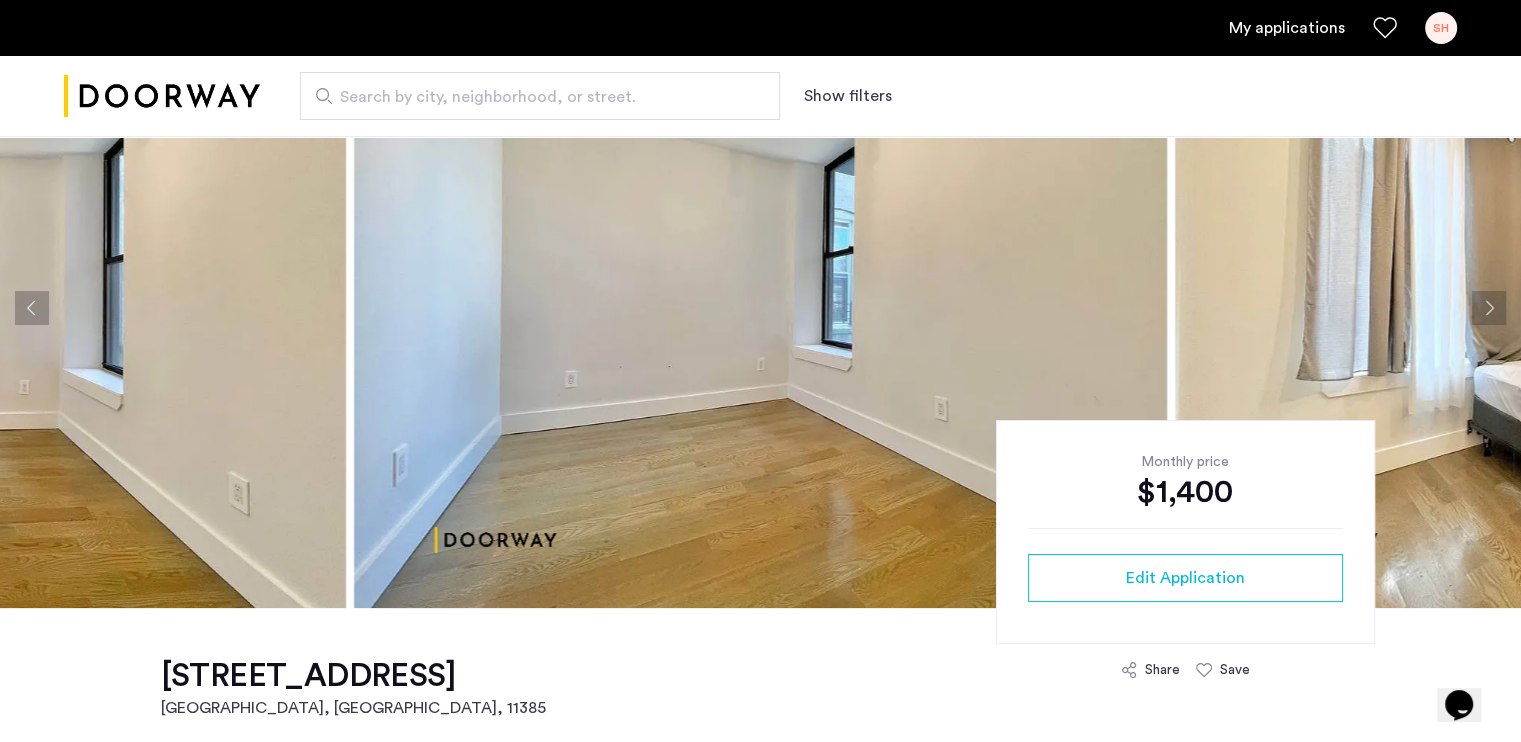 drag, startPoint x: 144, startPoint y: 659, endPoint x: 429, endPoint y: 676, distance: 285.50656 